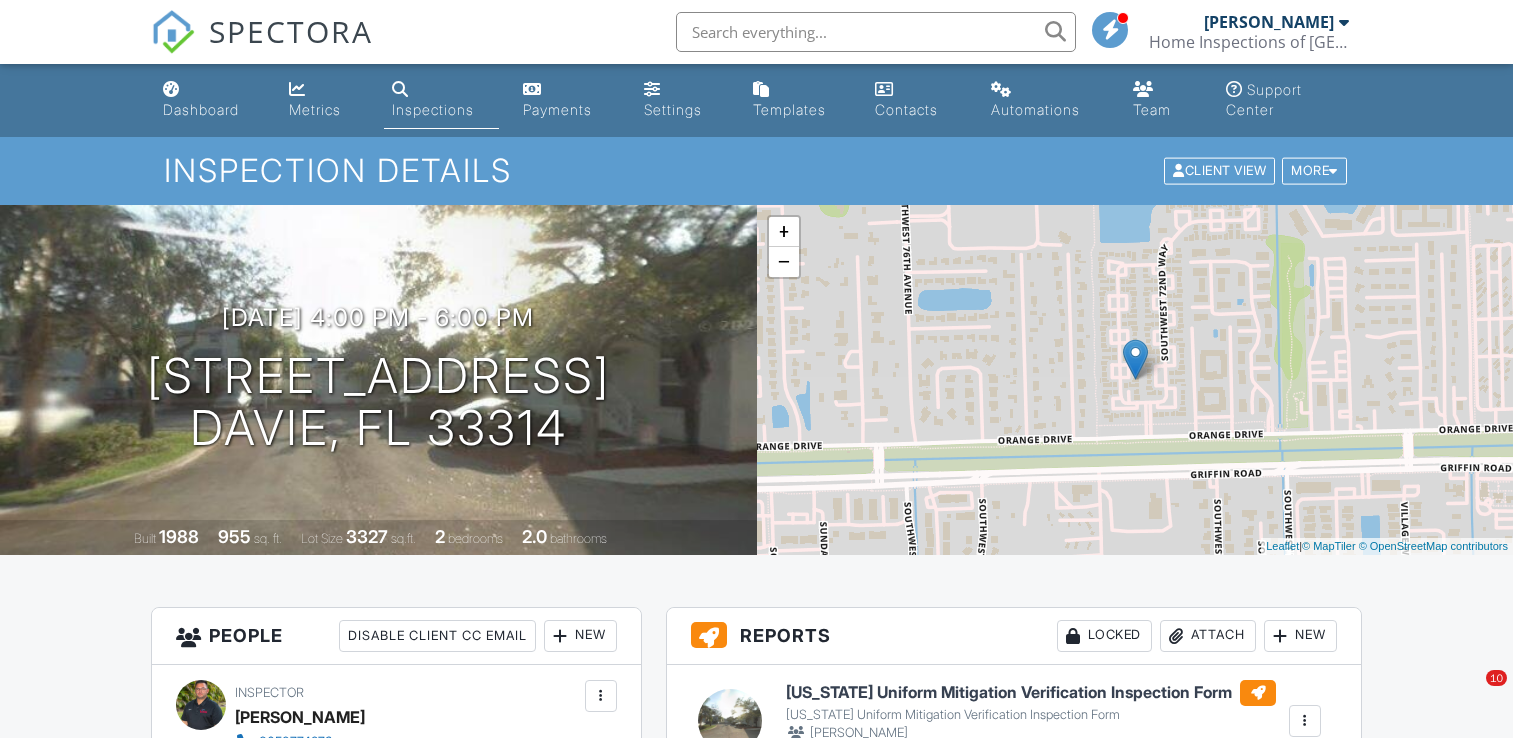 scroll, scrollTop: 0, scrollLeft: 0, axis: both 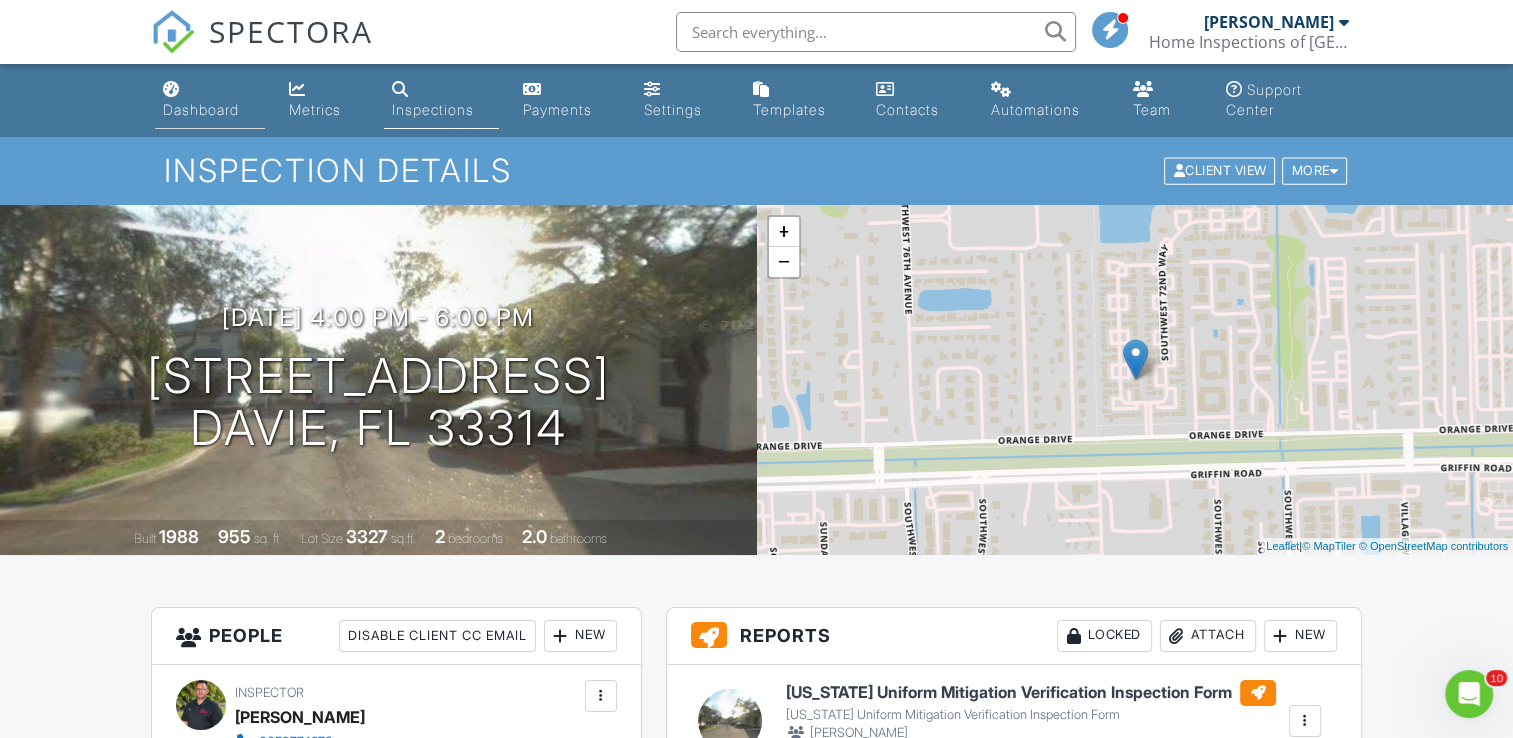 click on "Dashboard" at bounding box center [201, 109] 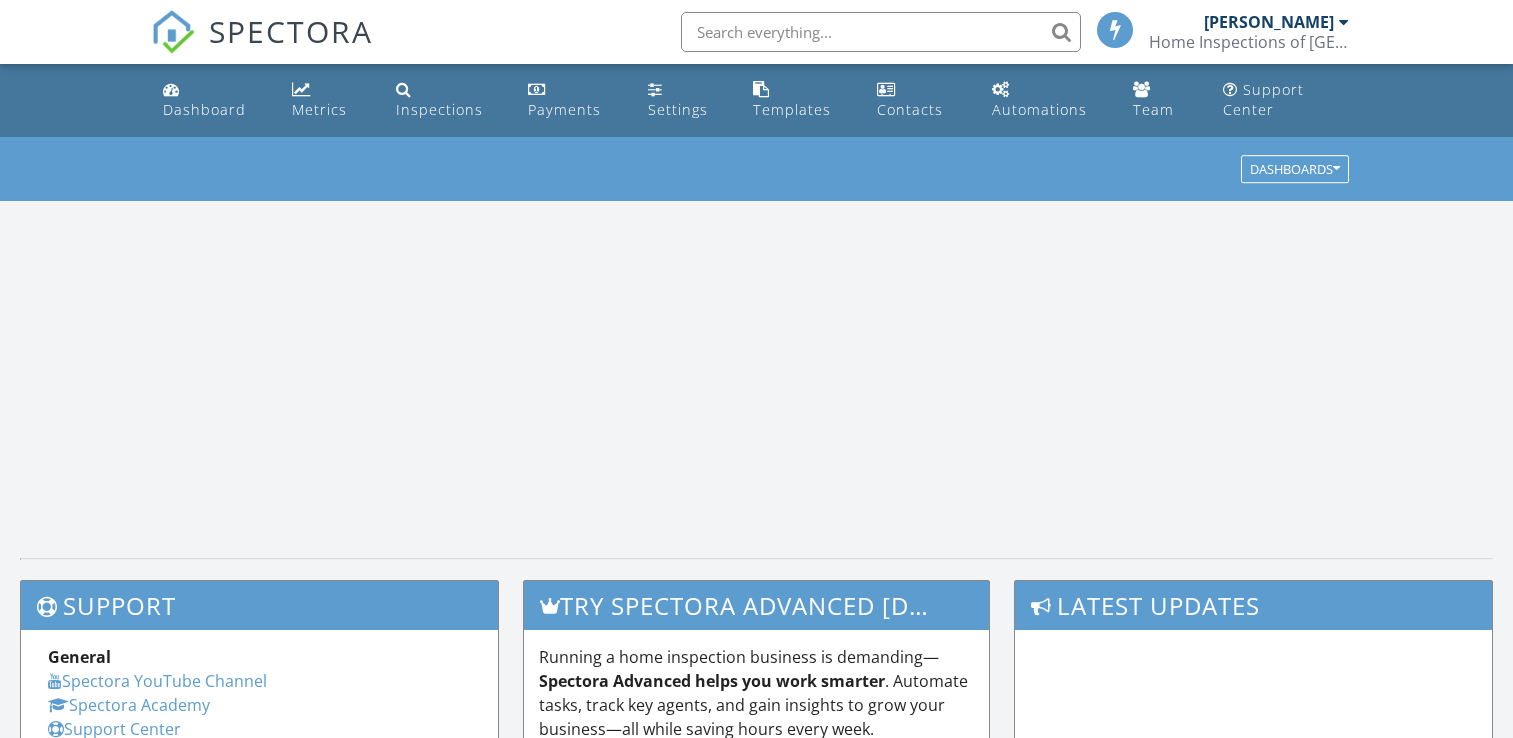 scroll, scrollTop: 0, scrollLeft: 0, axis: both 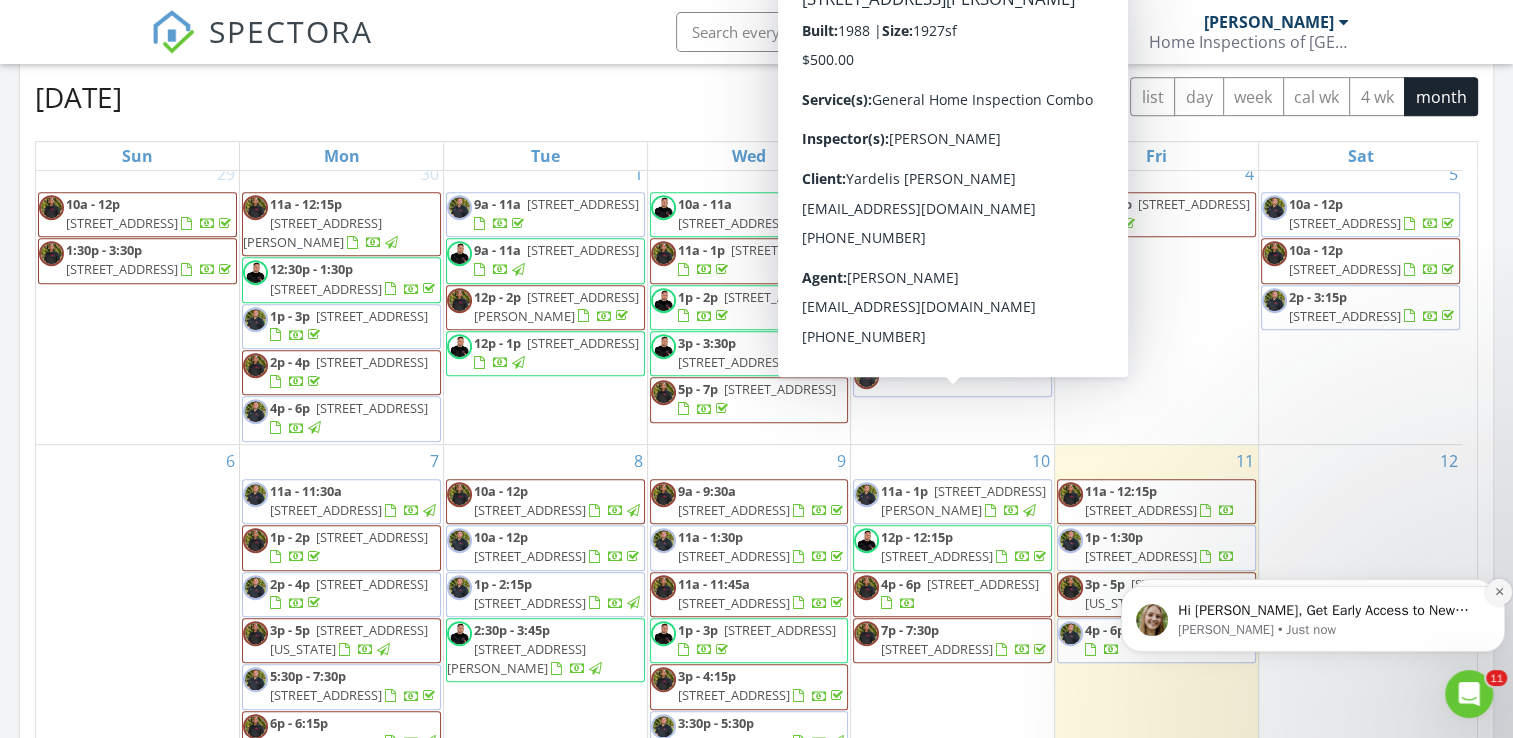 click at bounding box center (1499, 592) 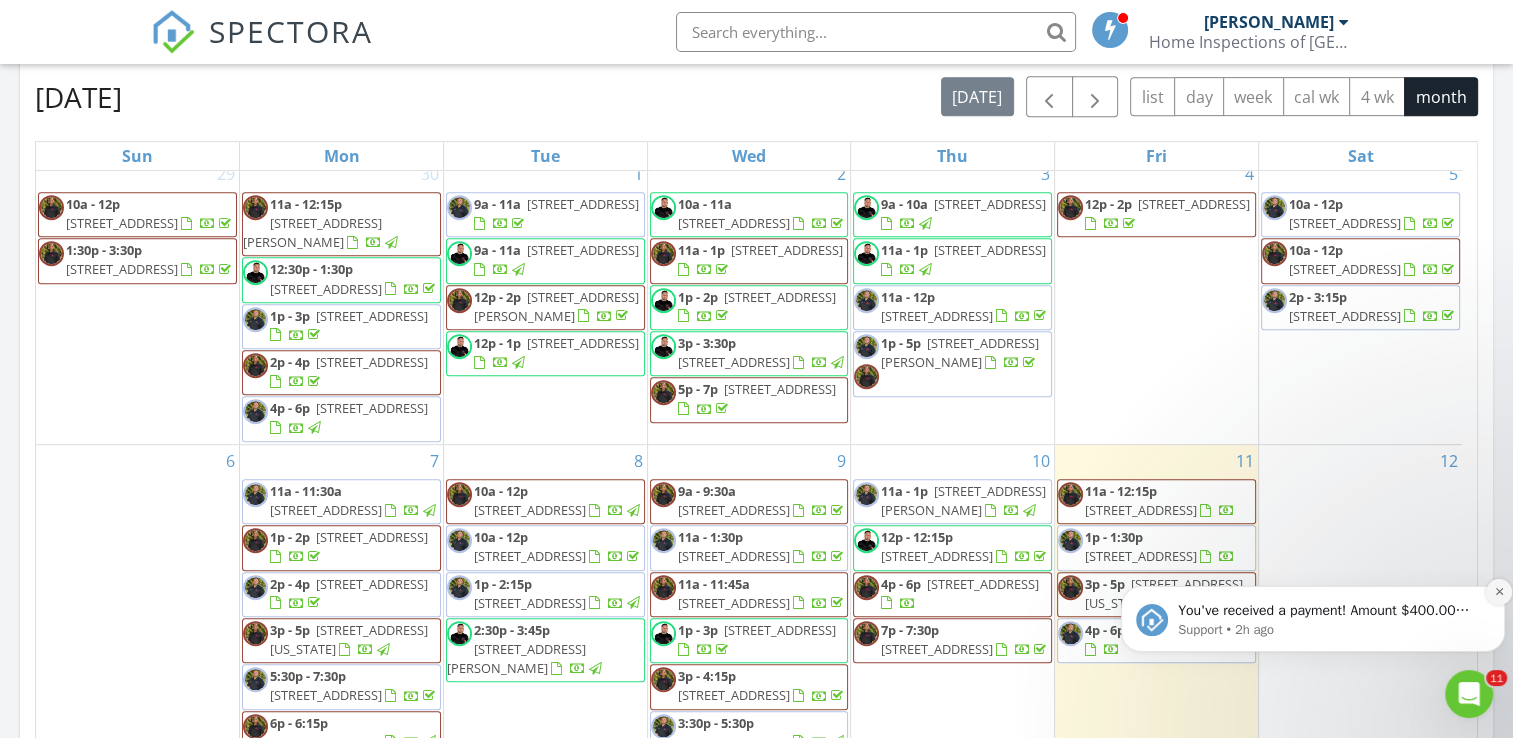 click 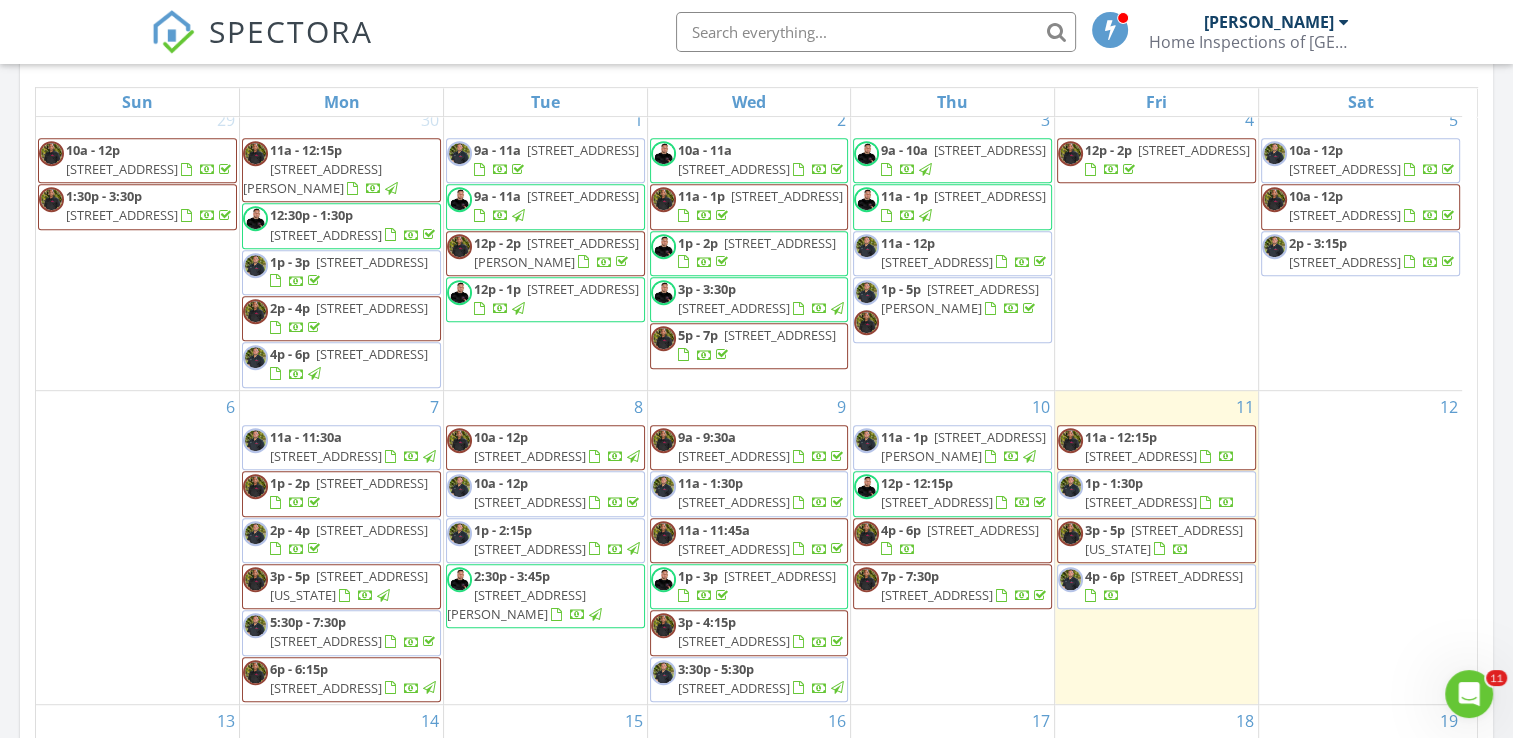 scroll, scrollTop: 1000, scrollLeft: 0, axis: vertical 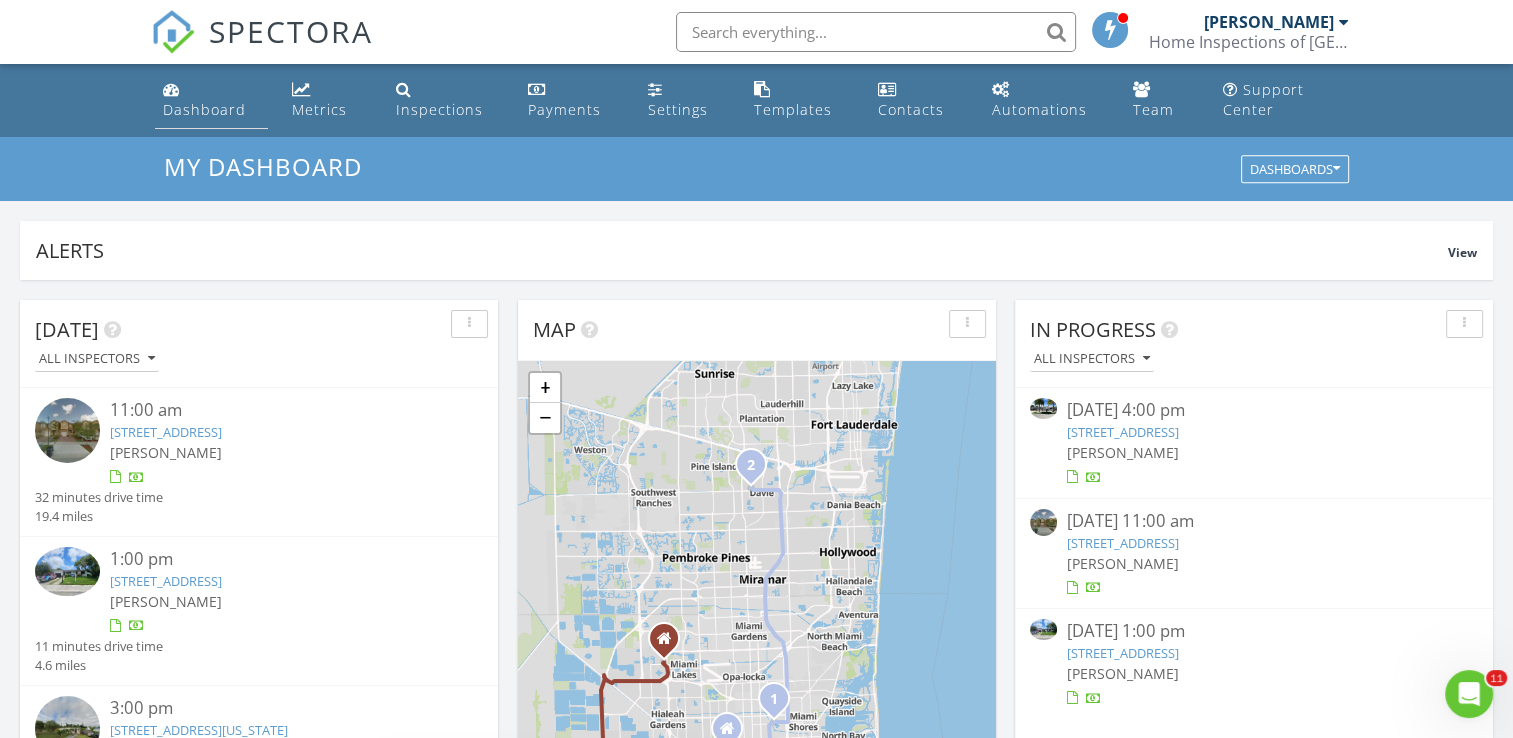 click on "Dashboard" at bounding box center [204, 109] 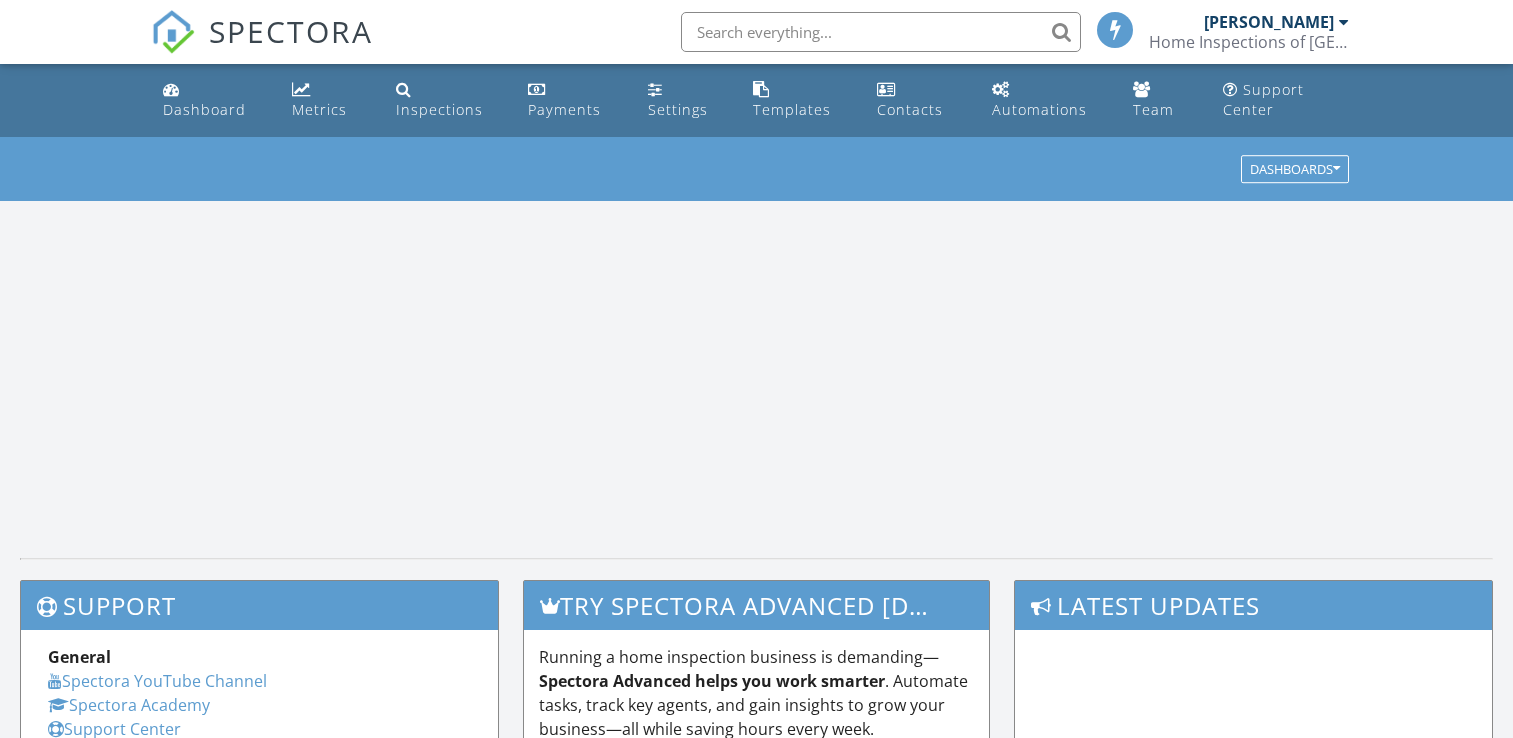 scroll, scrollTop: 0, scrollLeft: 0, axis: both 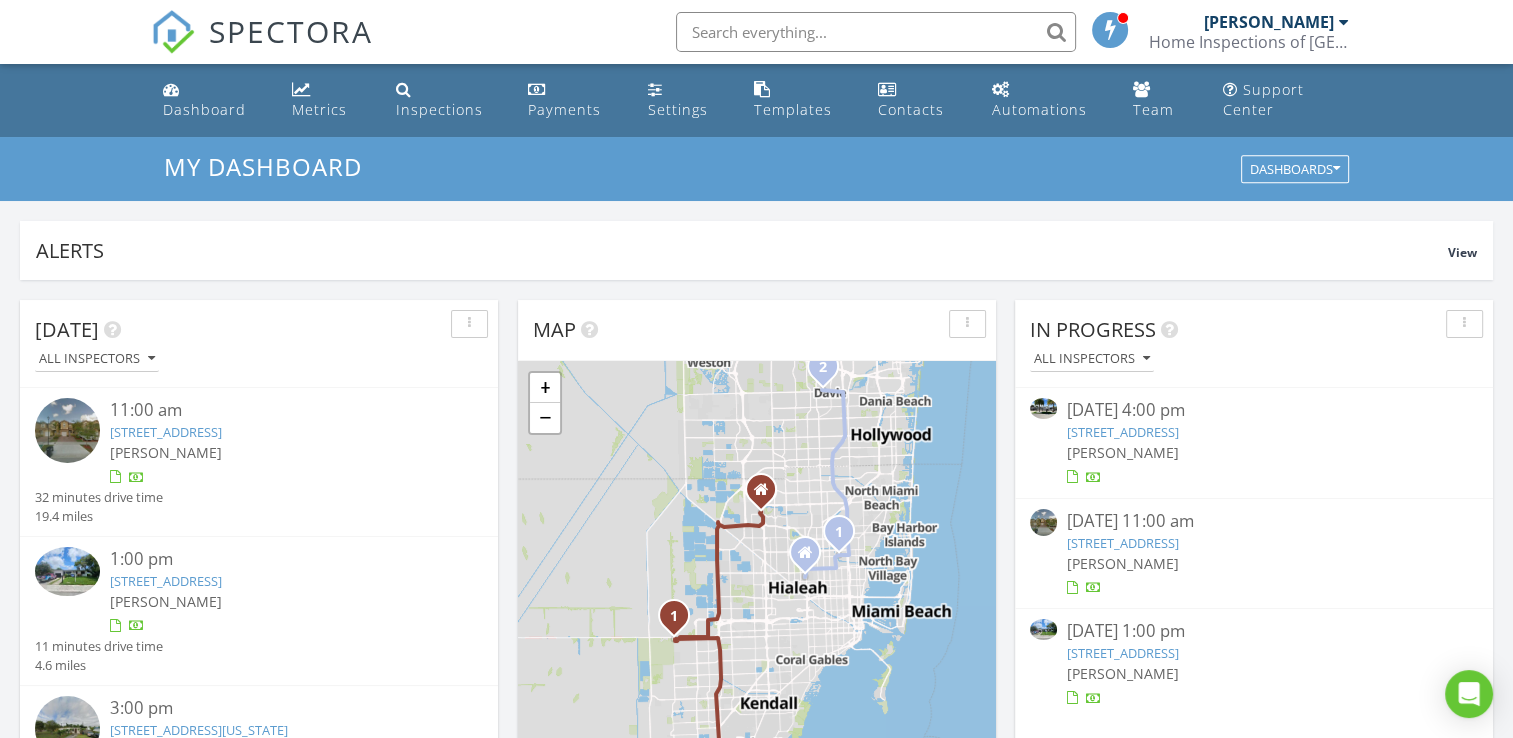 click on "1445 NW 195th St, Miami, FL 33169" at bounding box center [1123, 432] 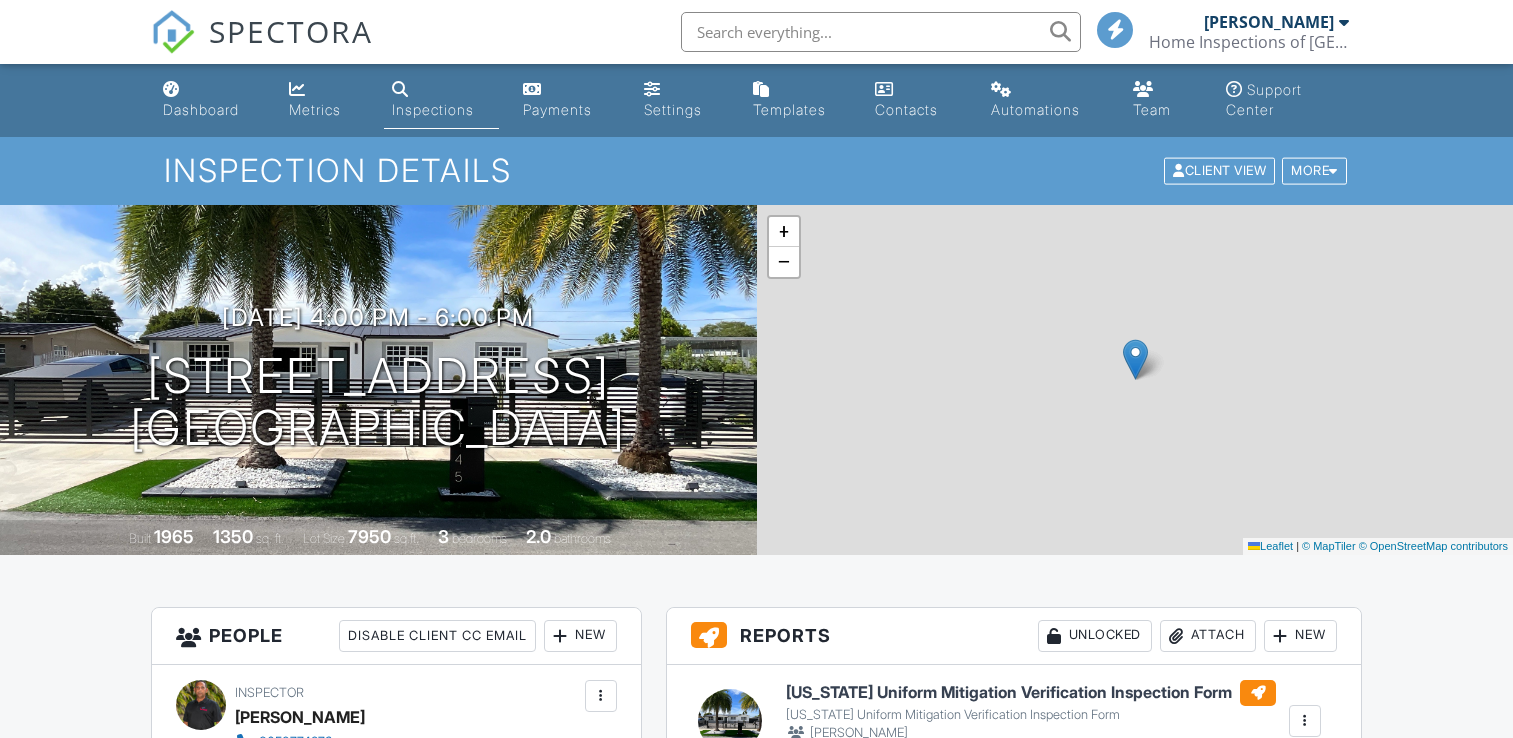 scroll, scrollTop: 0, scrollLeft: 0, axis: both 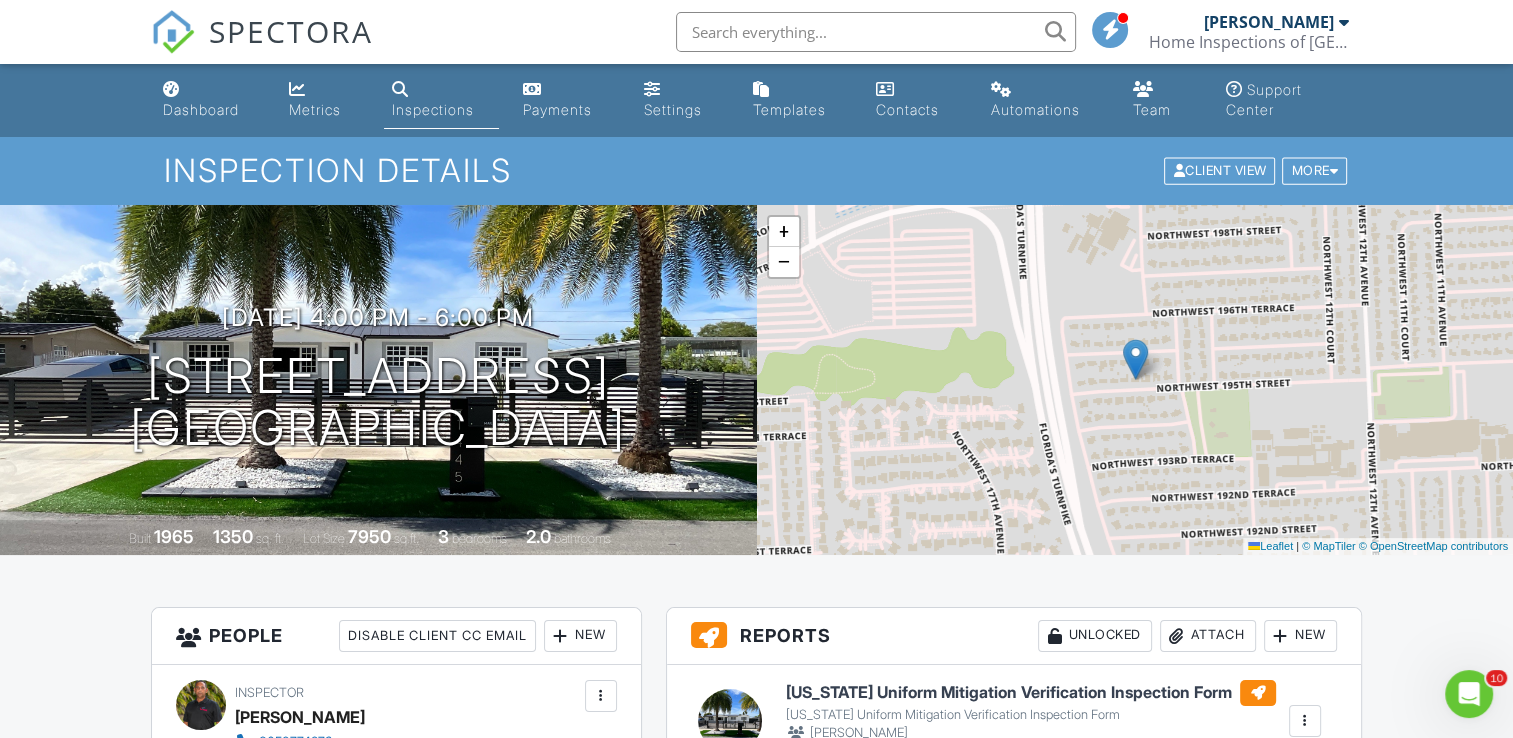 click on "SPECTORA" at bounding box center [262, 32] 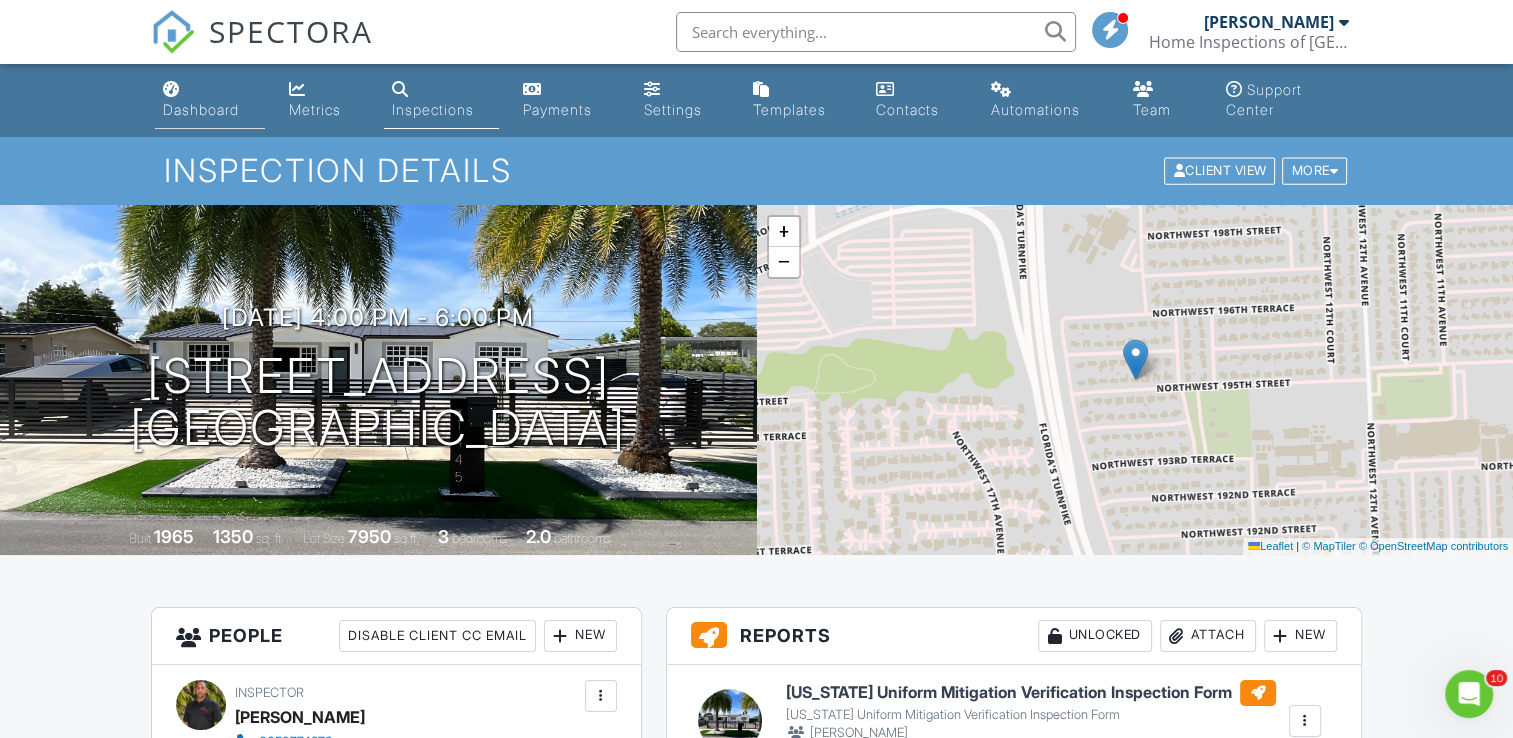 click on "Dashboard" at bounding box center (210, 100) 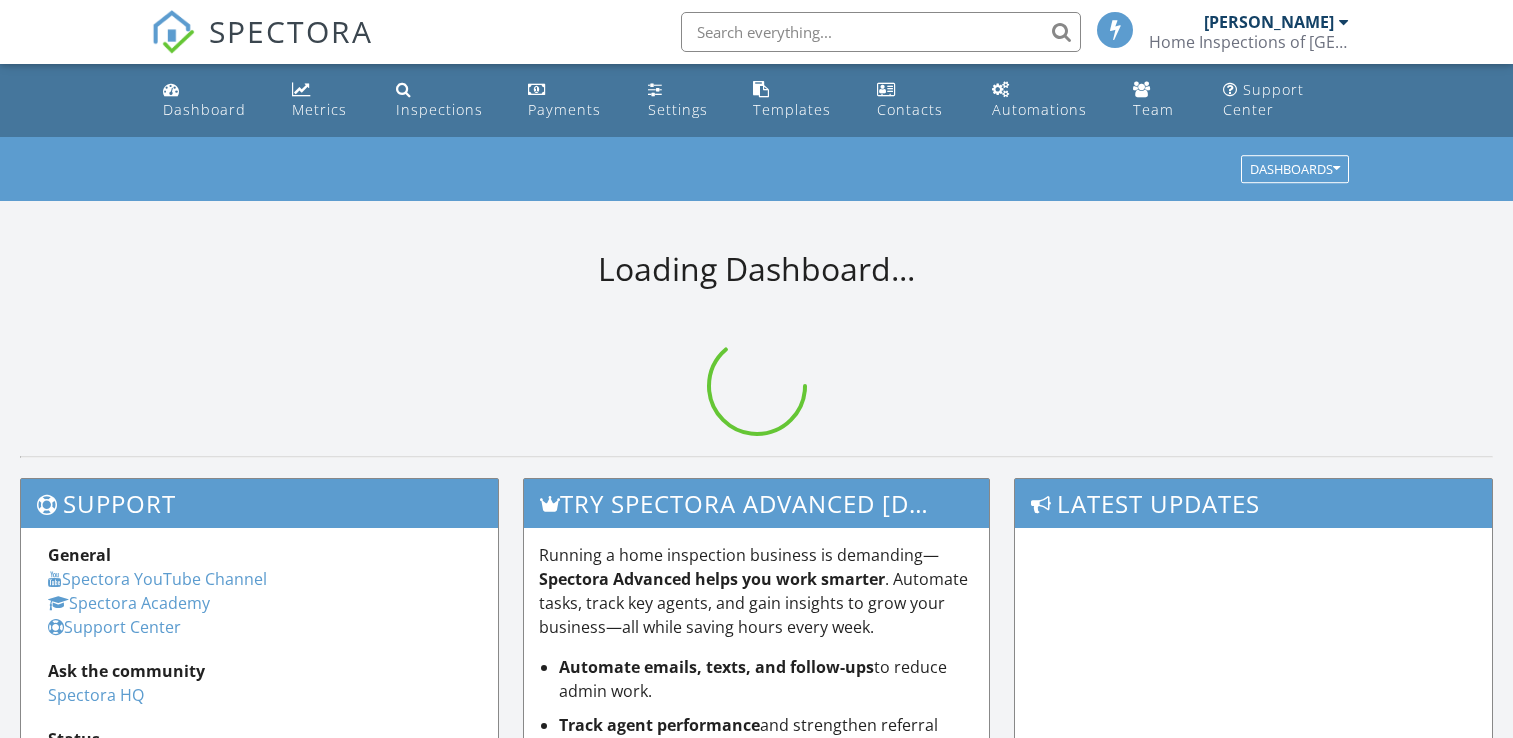 scroll, scrollTop: 0, scrollLeft: 0, axis: both 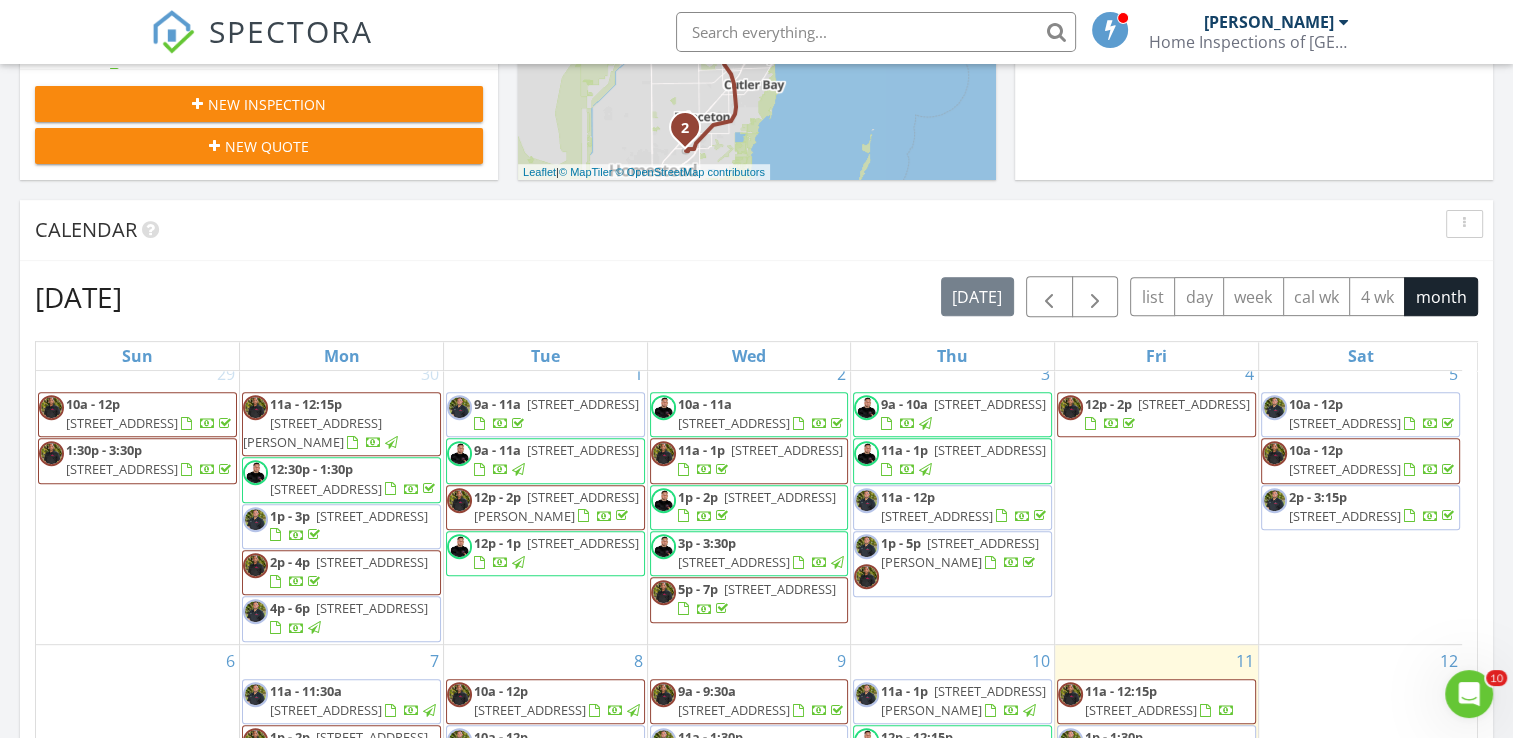 click on "[STREET_ADDRESS]" at bounding box center [937, 516] 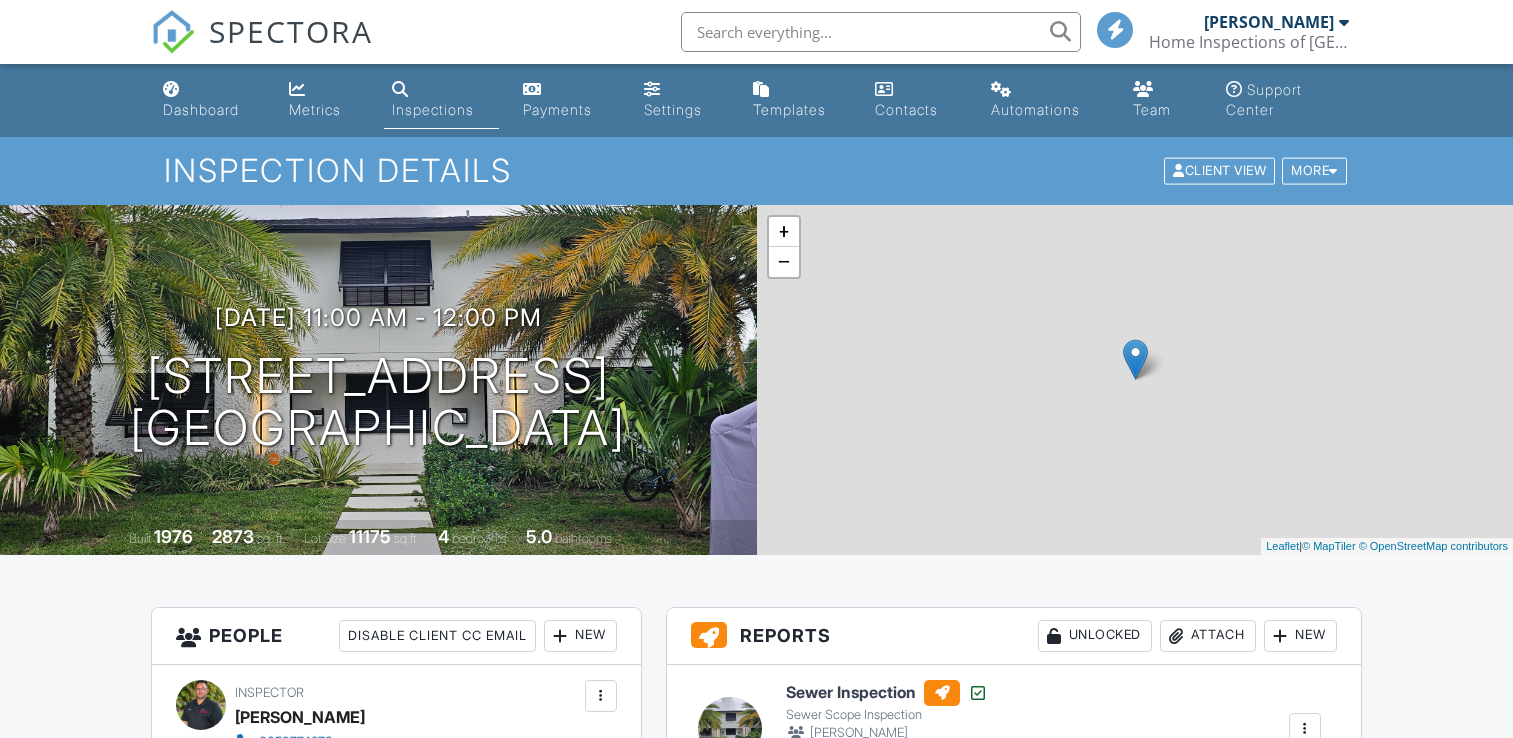 scroll, scrollTop: 0, scrollLeft: 0, axis: both 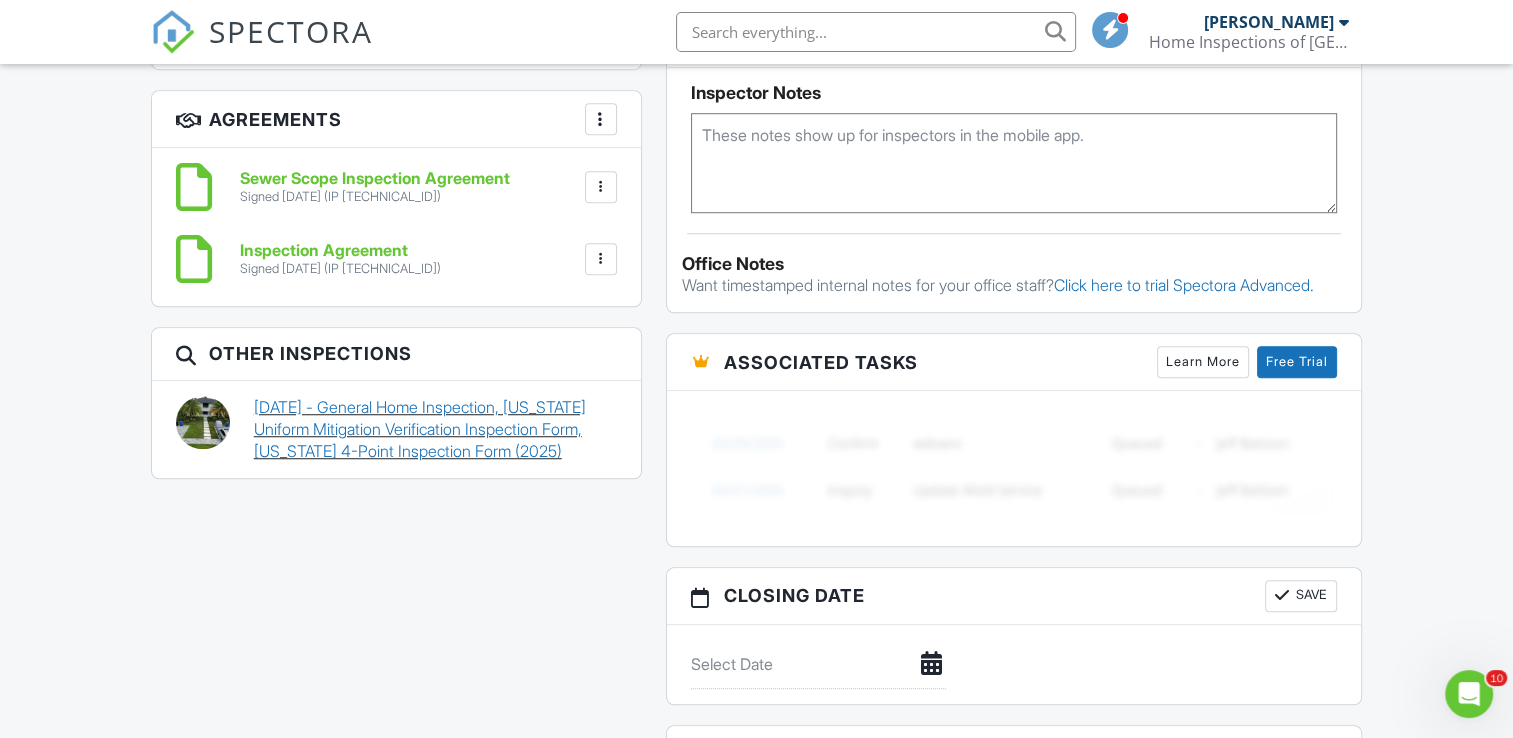 click on "06/27/2025 - General Home Inspection, Florida Uniform Mitigation Verification Inspection Form, Florida 4-Point Inspection Form (2025)" at bounding box center (435, 429) 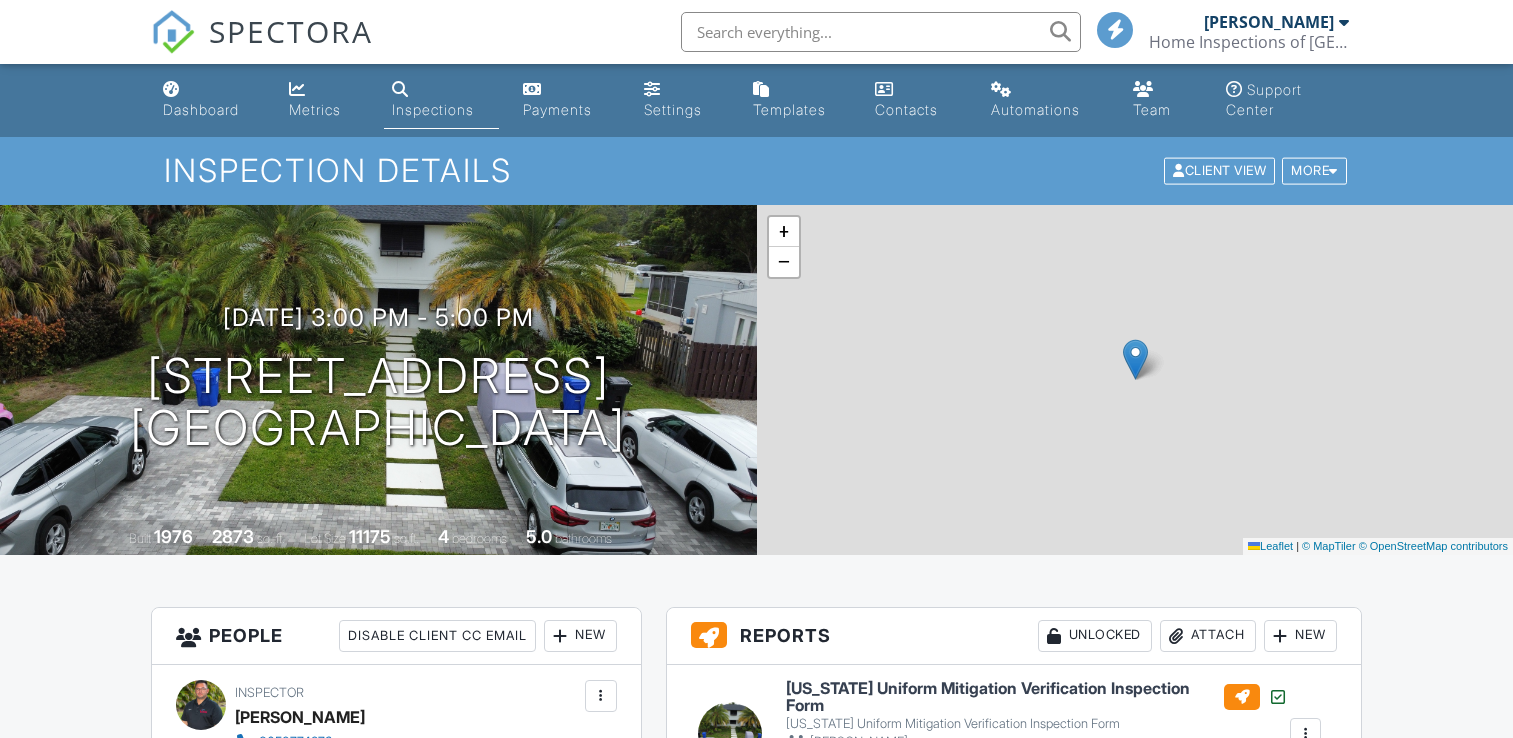 scroll, scrollTop: 0, scrollLeft: 0, axis: both 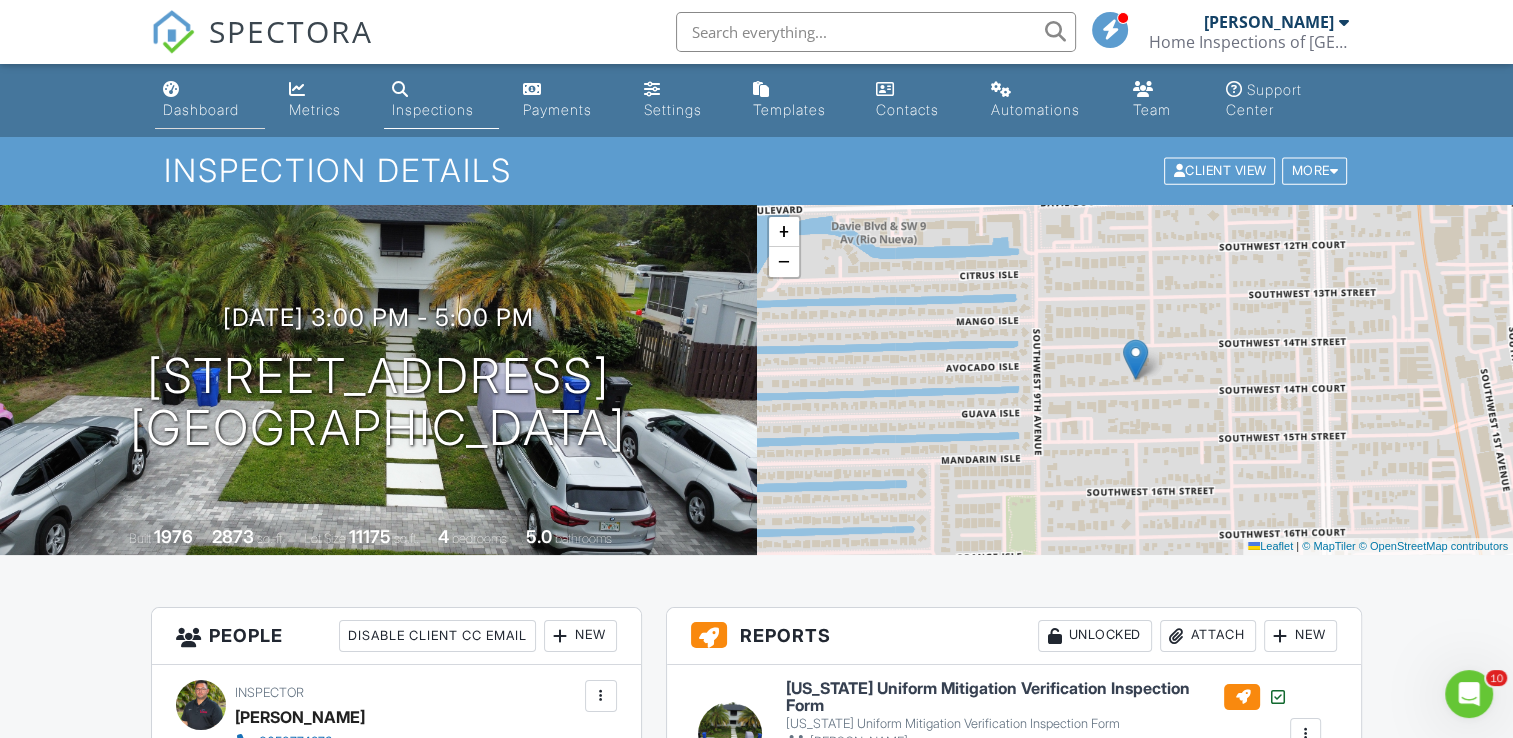click on "Dashboard" at bounding box center [201, 109] 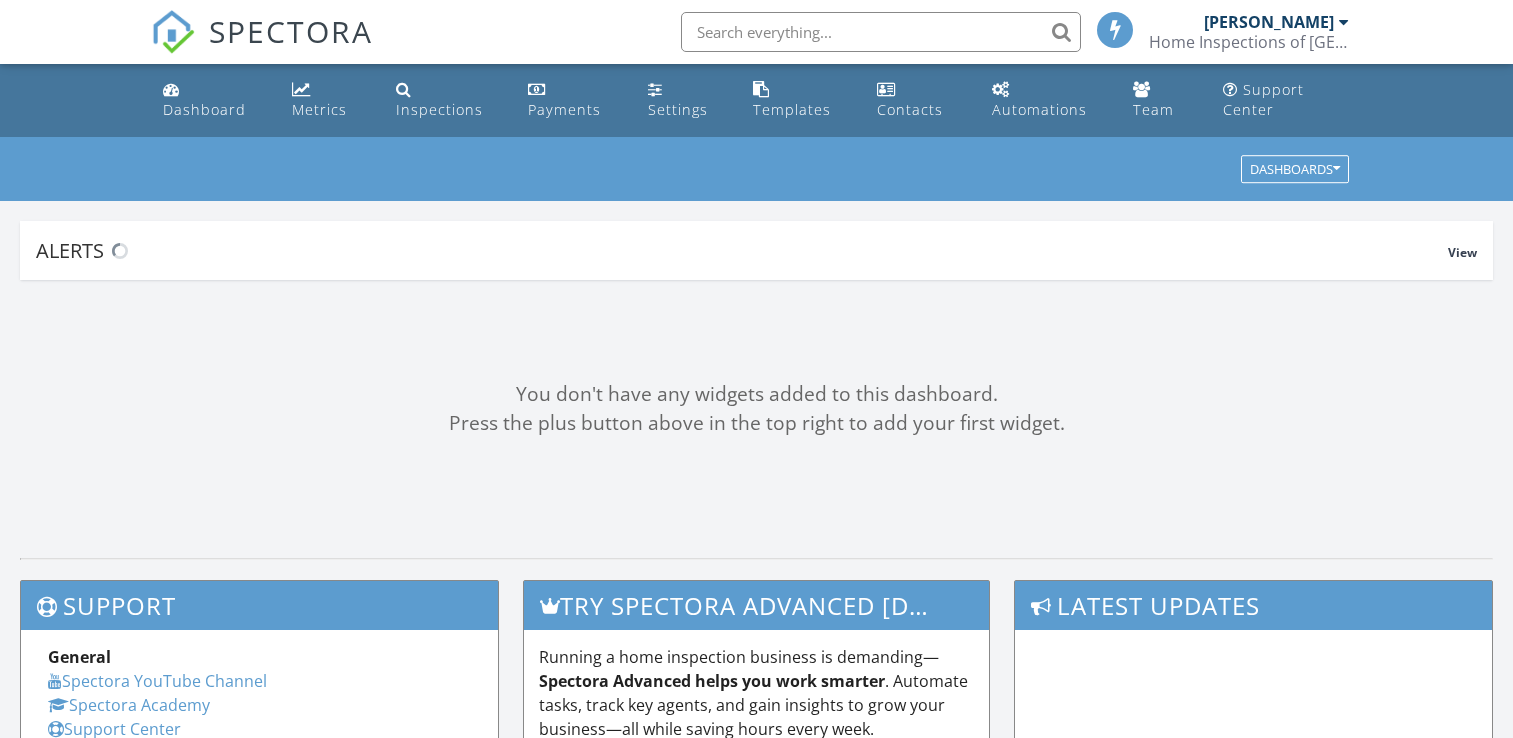 scroll, scrollTop: 0, scrollLeft: 0, axis: both 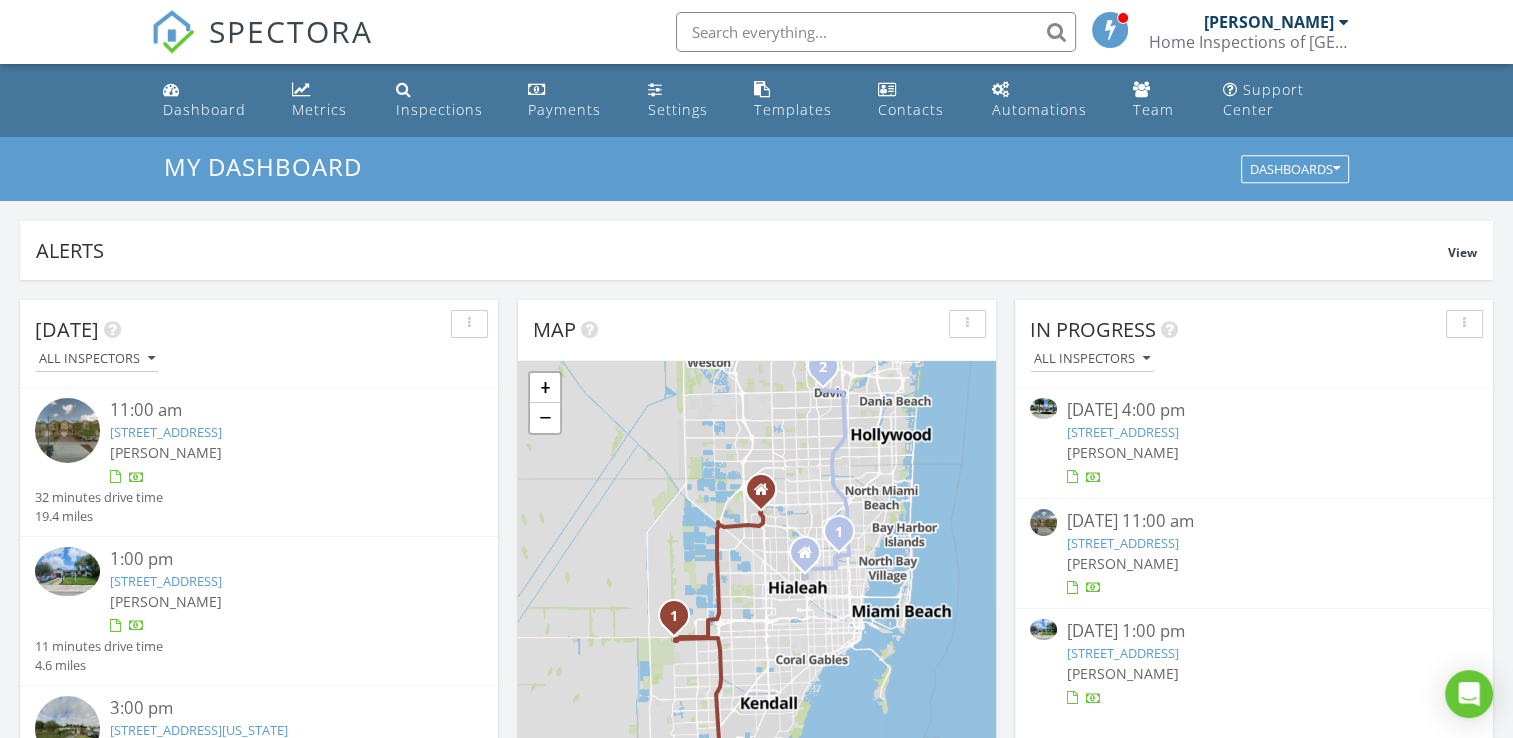 click on "[PERSON_NAME]" at bounding box center (1123, 452) 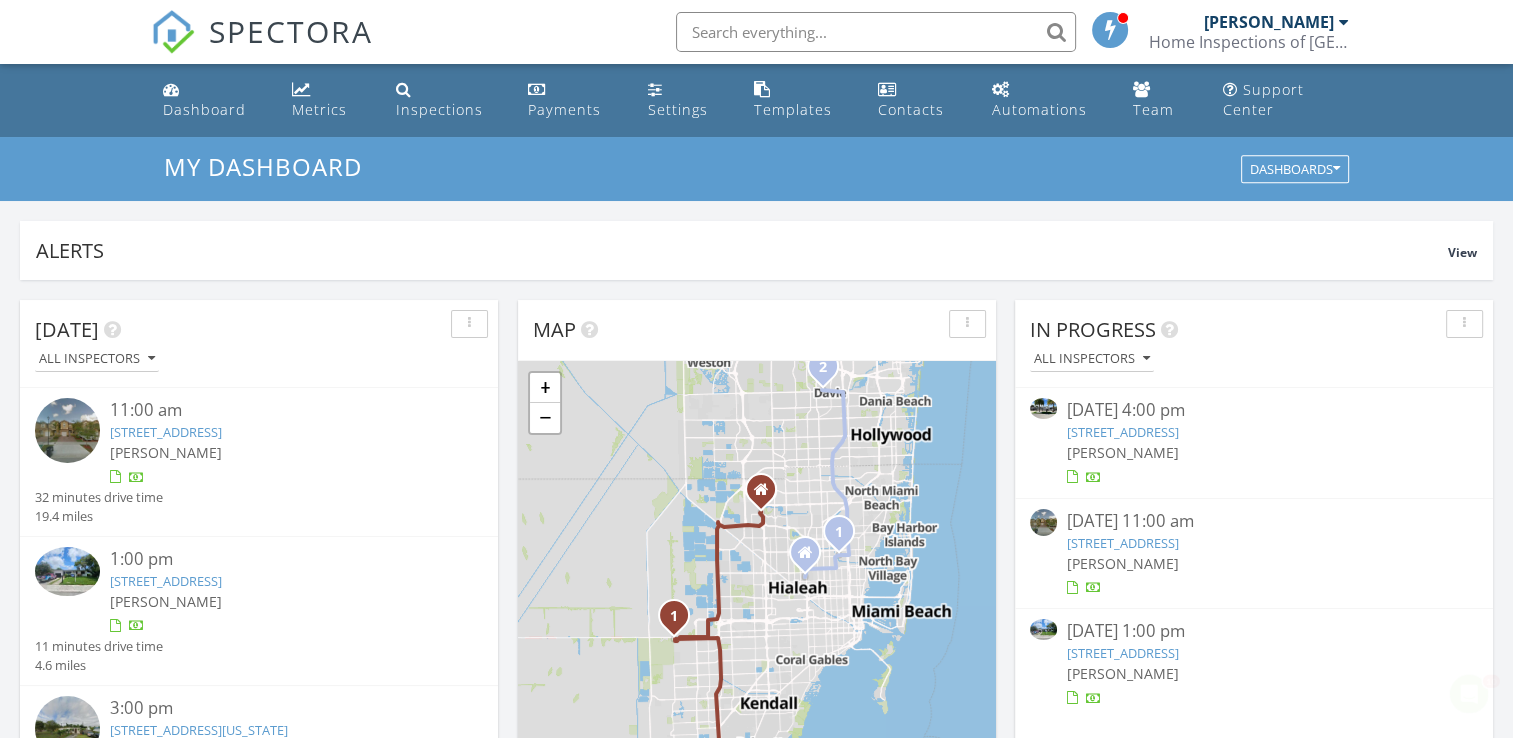 scroll, scrollTop: 0, scrollLeft: 0, axis: both 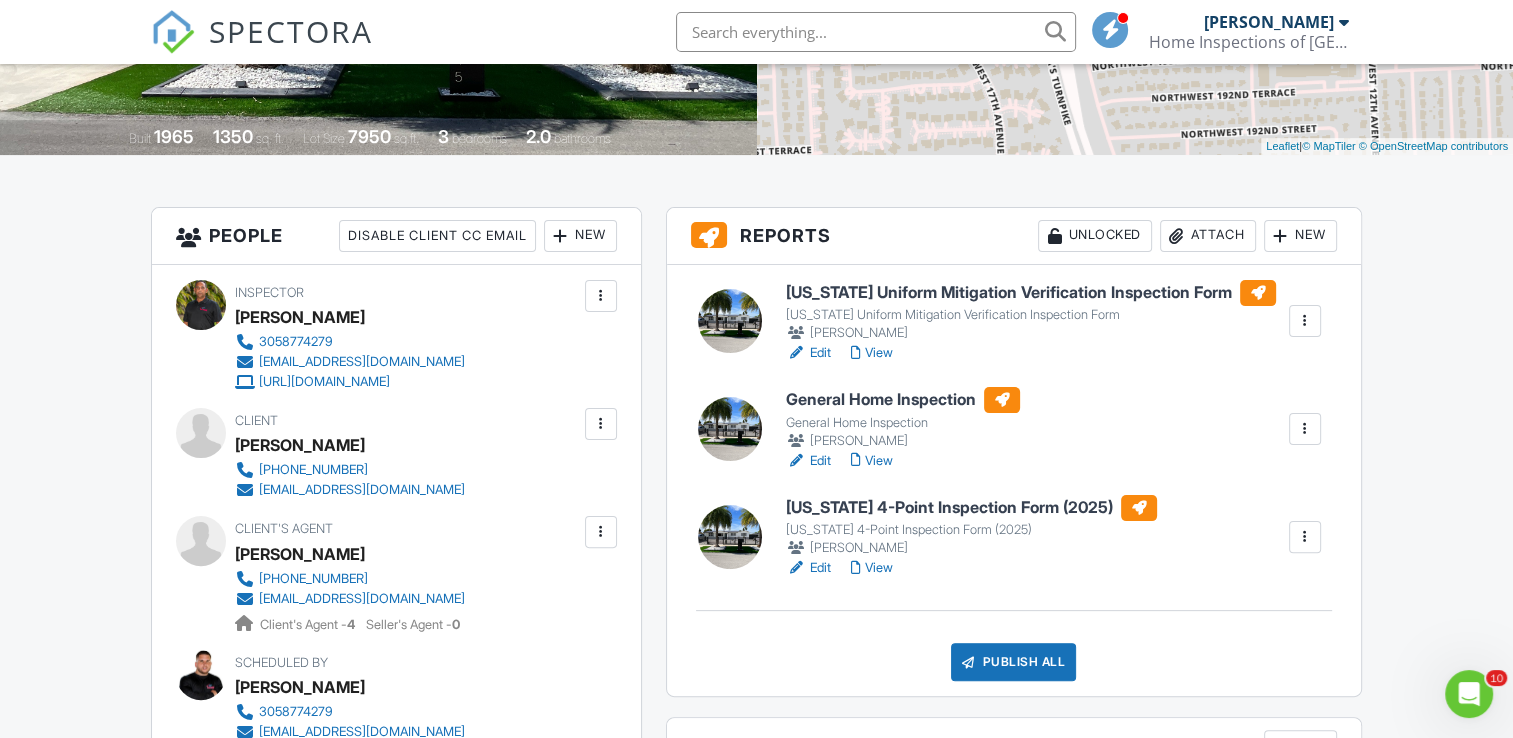 click on "Florida Uniform Mitigation Verification Inspection Form
Florida Uniform Mitigation Verification Inspection Form
Felipe M Martinez
Edit
View
Quick Publish
Assign Inspectors
Copy
Delete
General Home Inspection
General Home Inspection
Felipe M Martinez
Edit
View
Quick Publish
Assign Inspectors
Copy
Delete
Florida 4-Point Inspection Form (2025)
Florida 4-Point Inspection Form (2025)
Felipe M Martinez
Edit
View
Quick Publish
Assign Inspectors
Copy
Delete
Publish All
Checking report completion" at bounding box center [1014, 481] 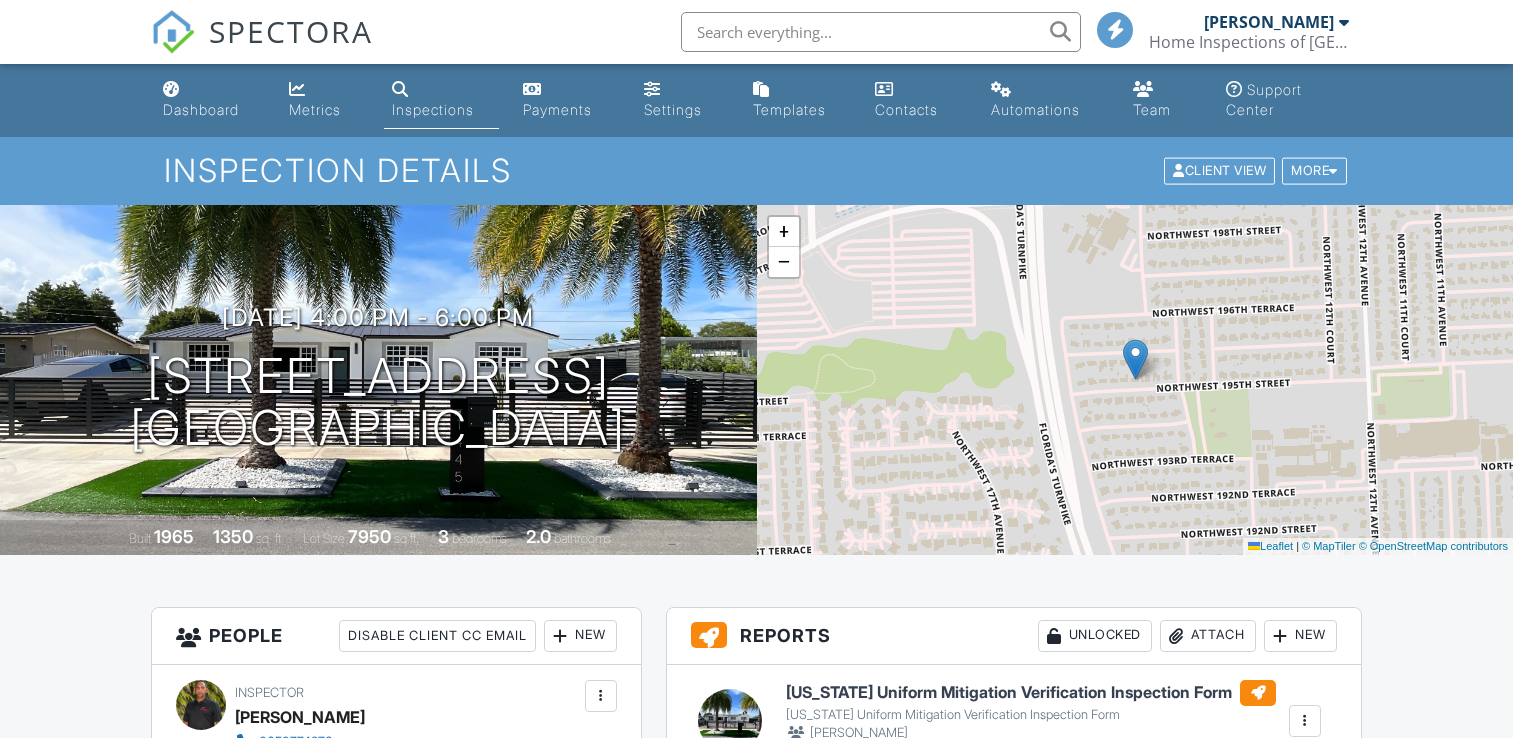 scroll, scrollTop: 300, scrollLeft: 0, axis: vertical 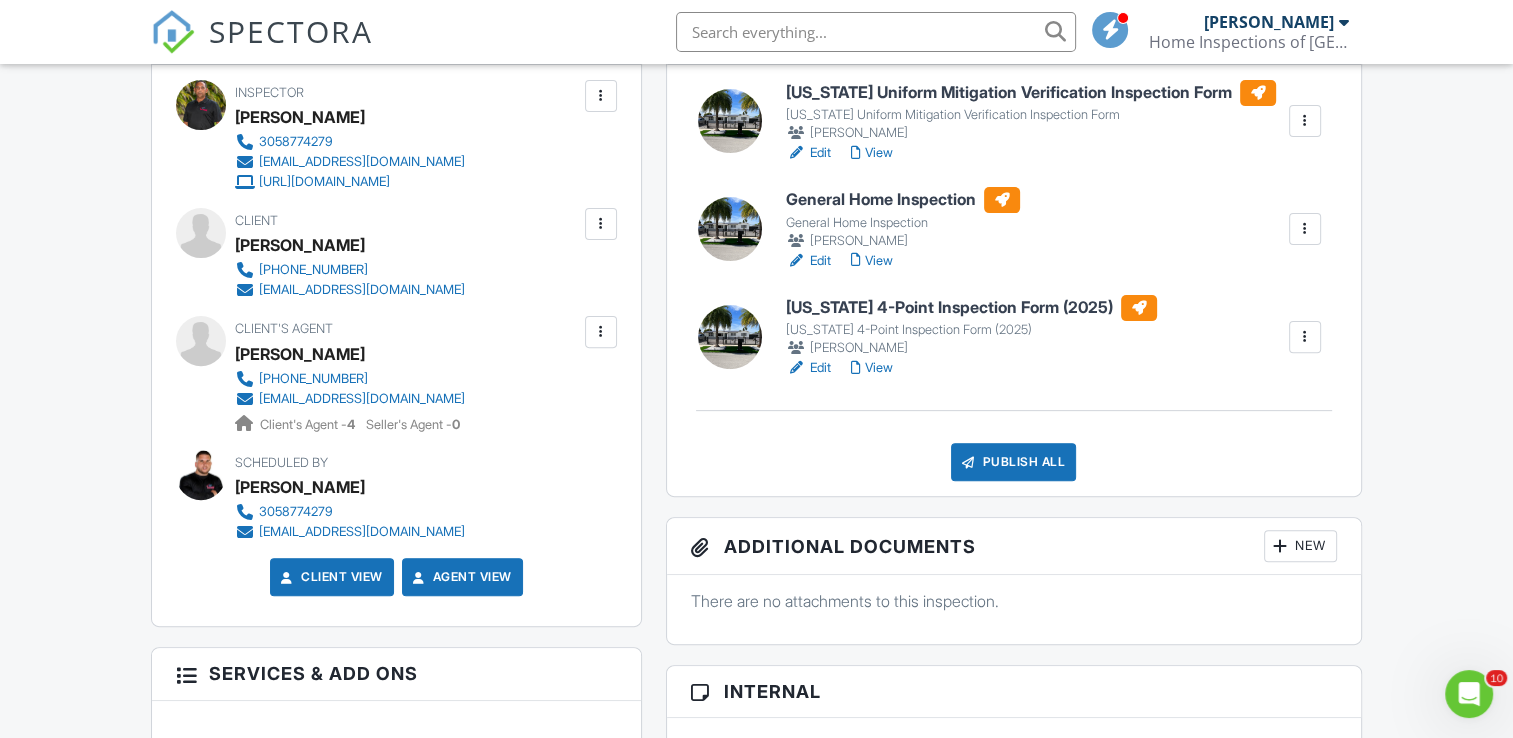 click on "Publish All" at bounding box center (1013, 462) 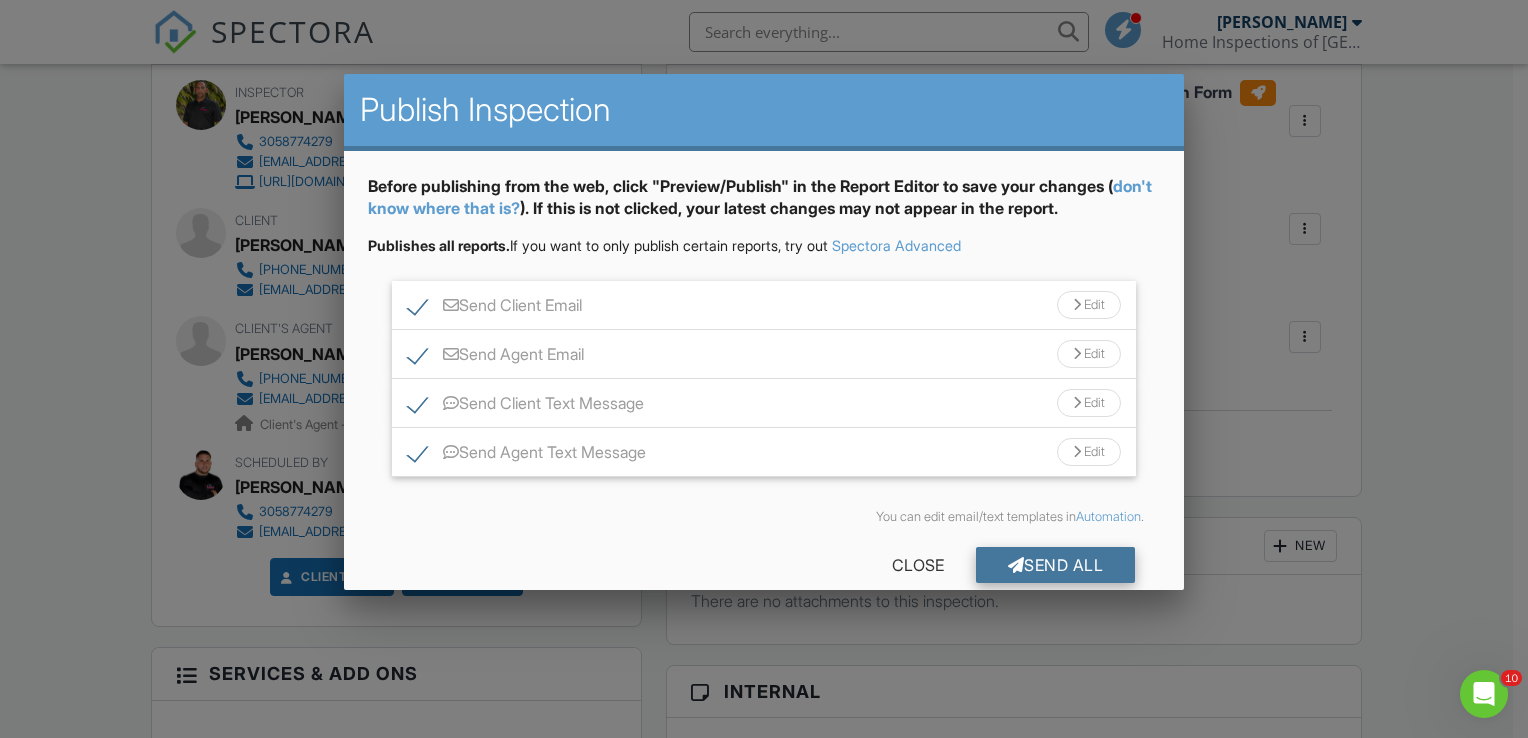 click at bounding box center (1016, 565) 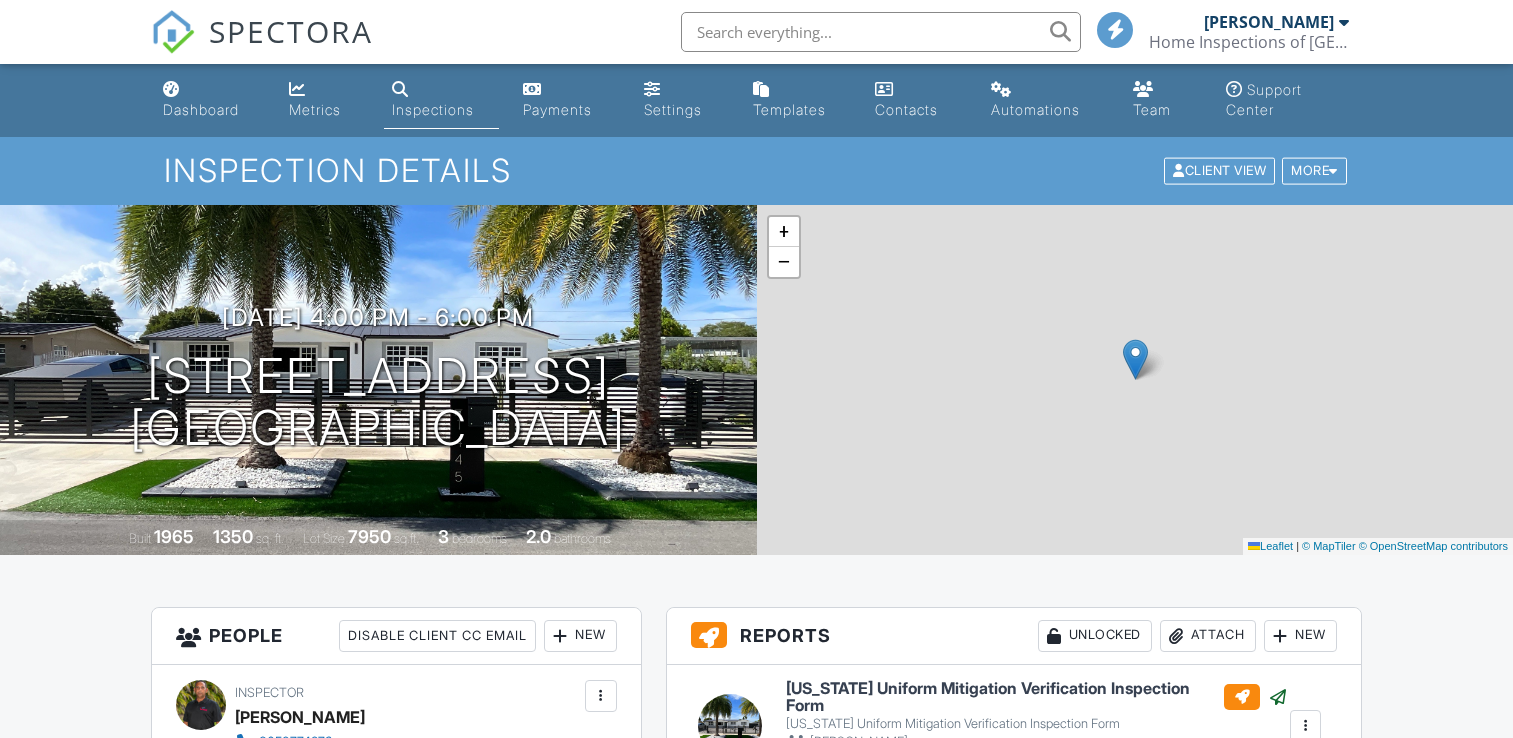 scroll, scrollTop: 0, scrollLeft: 0, axis: both 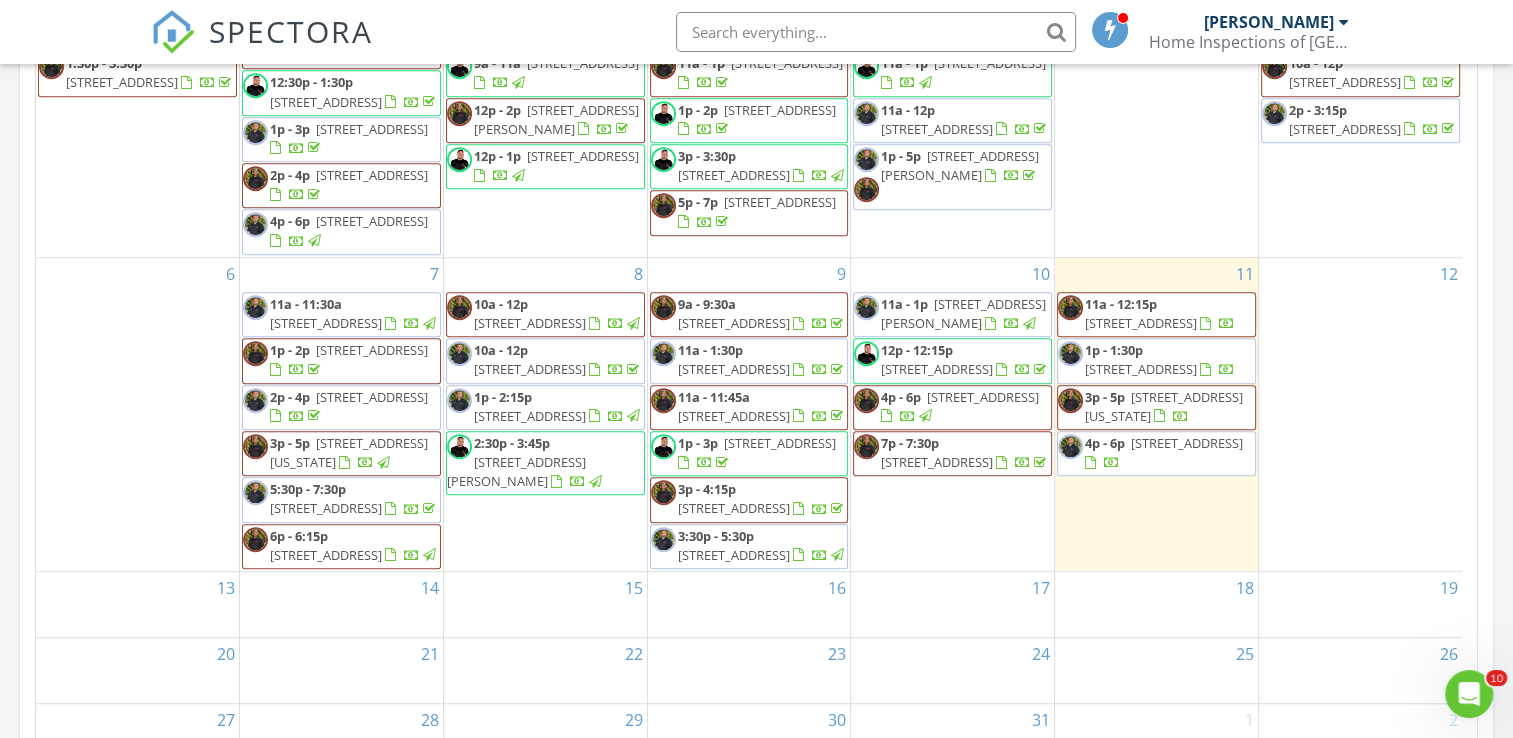 click on "1445 NW 195th St, Miami 33169" at bounding box center (983, 397) 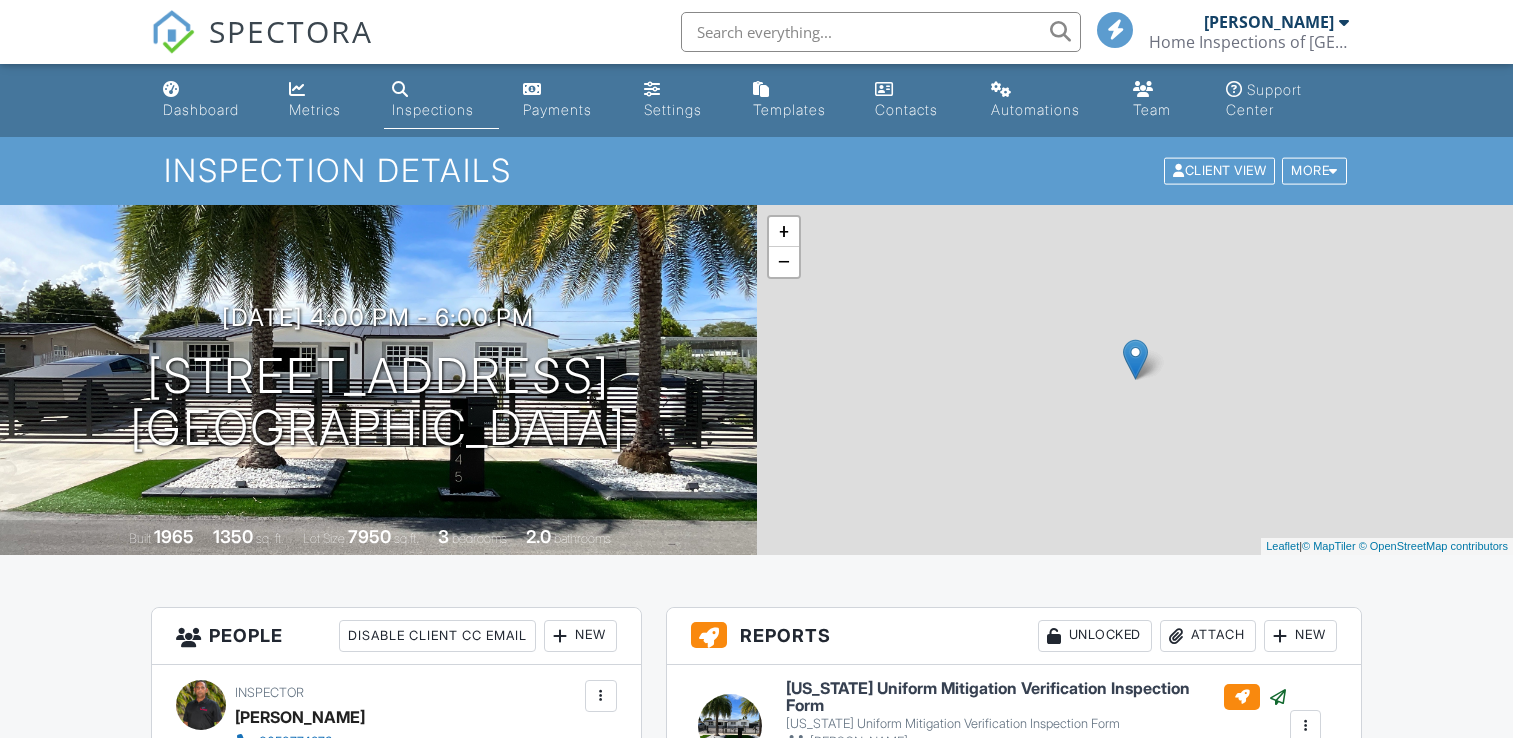 scroll, scrollTop: 500, scrollLeft: 0, axis: vertical 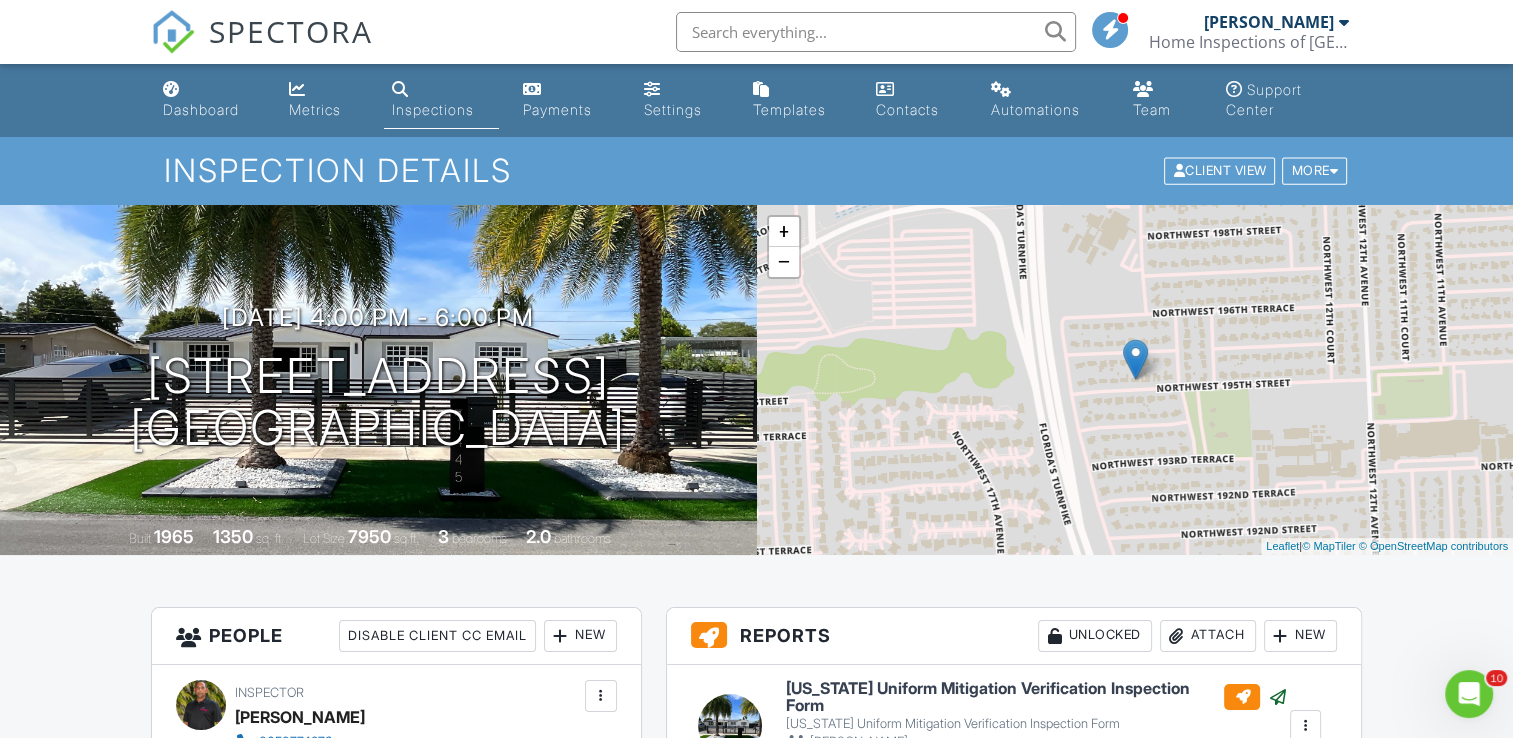 click on "Dashboard" at bounding box center [210, 100] 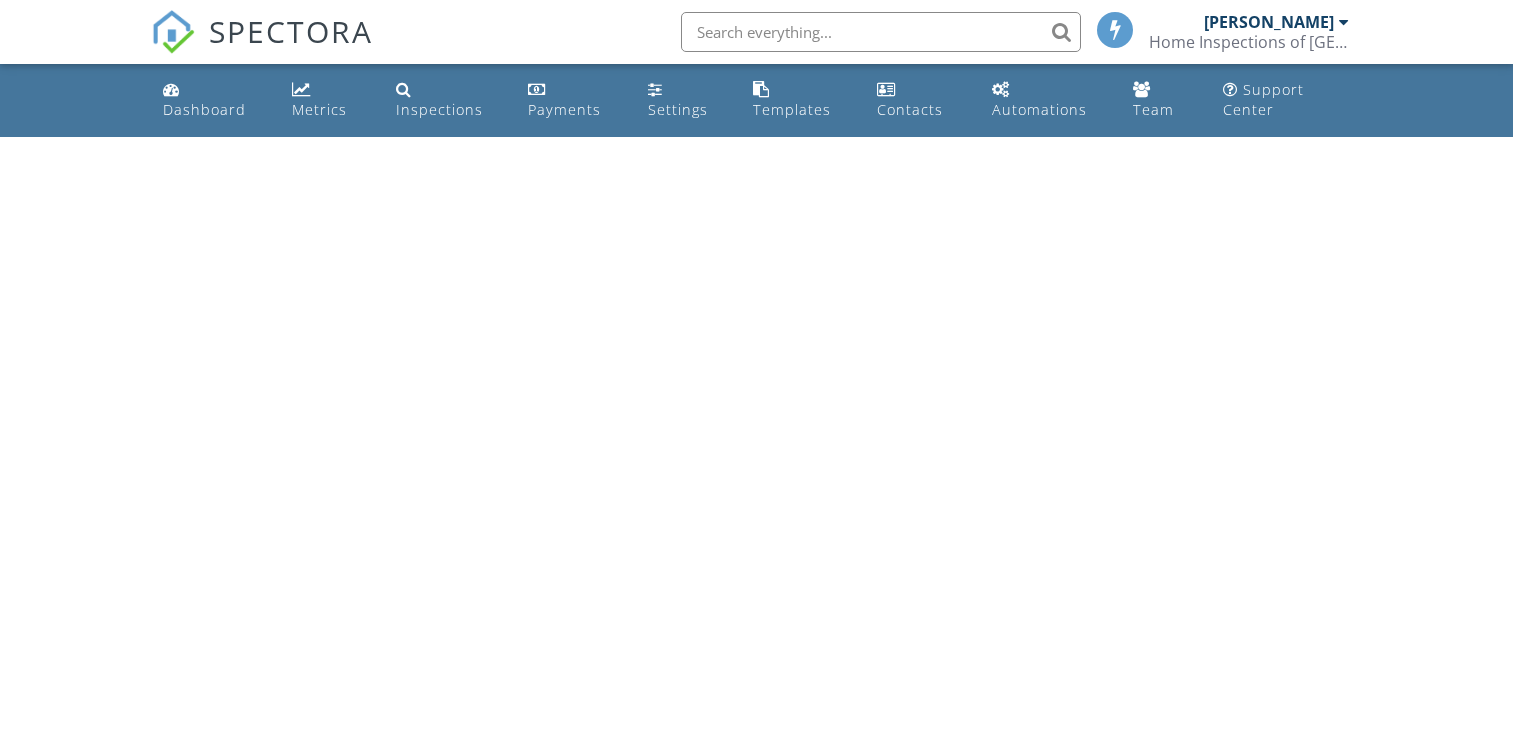 scroll, scrollTop: 0, scrollLeft: 0, axis: both 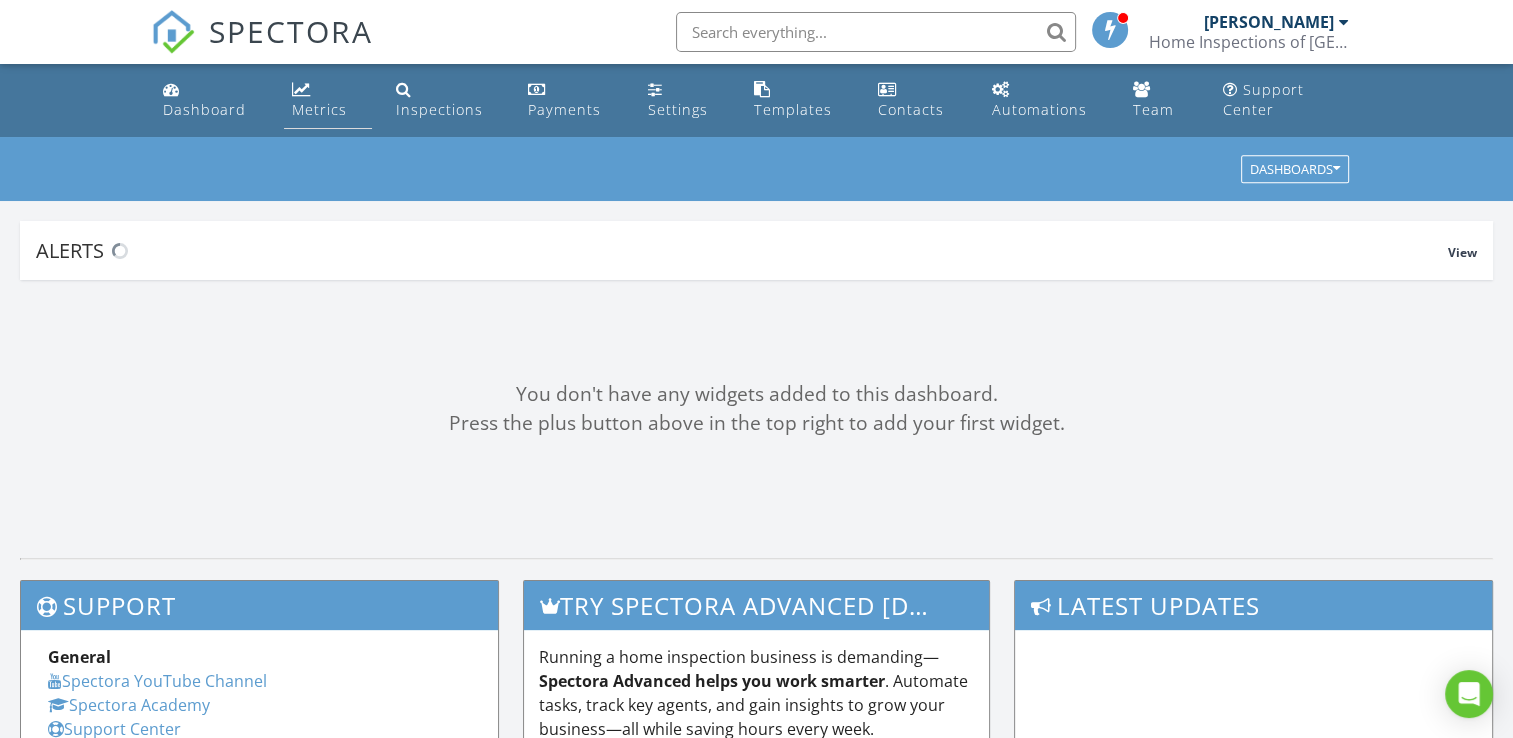 click on "Metrics" at bounding box center (328, 100) 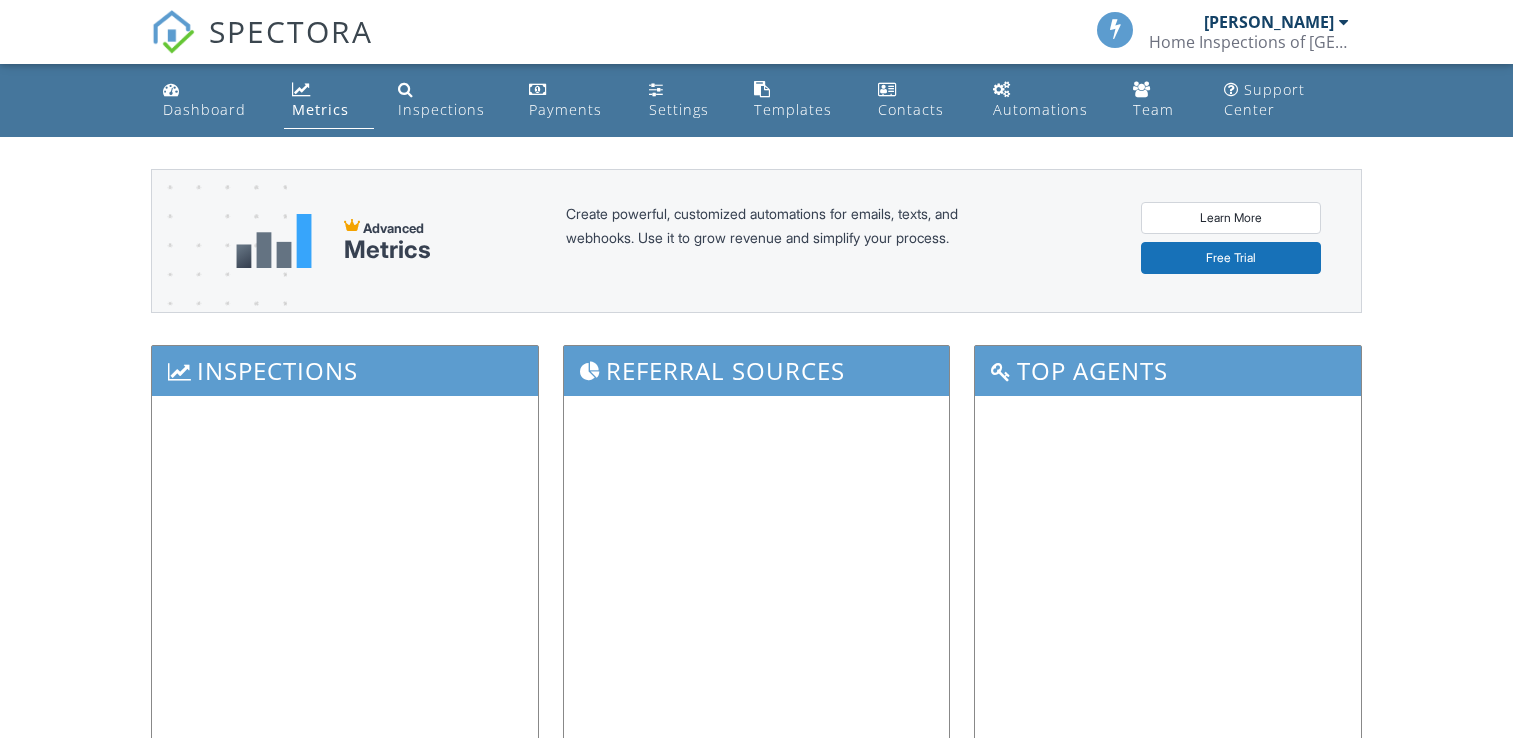 scroll, scrollTop: 0, scrollLeft: 0, axis: both 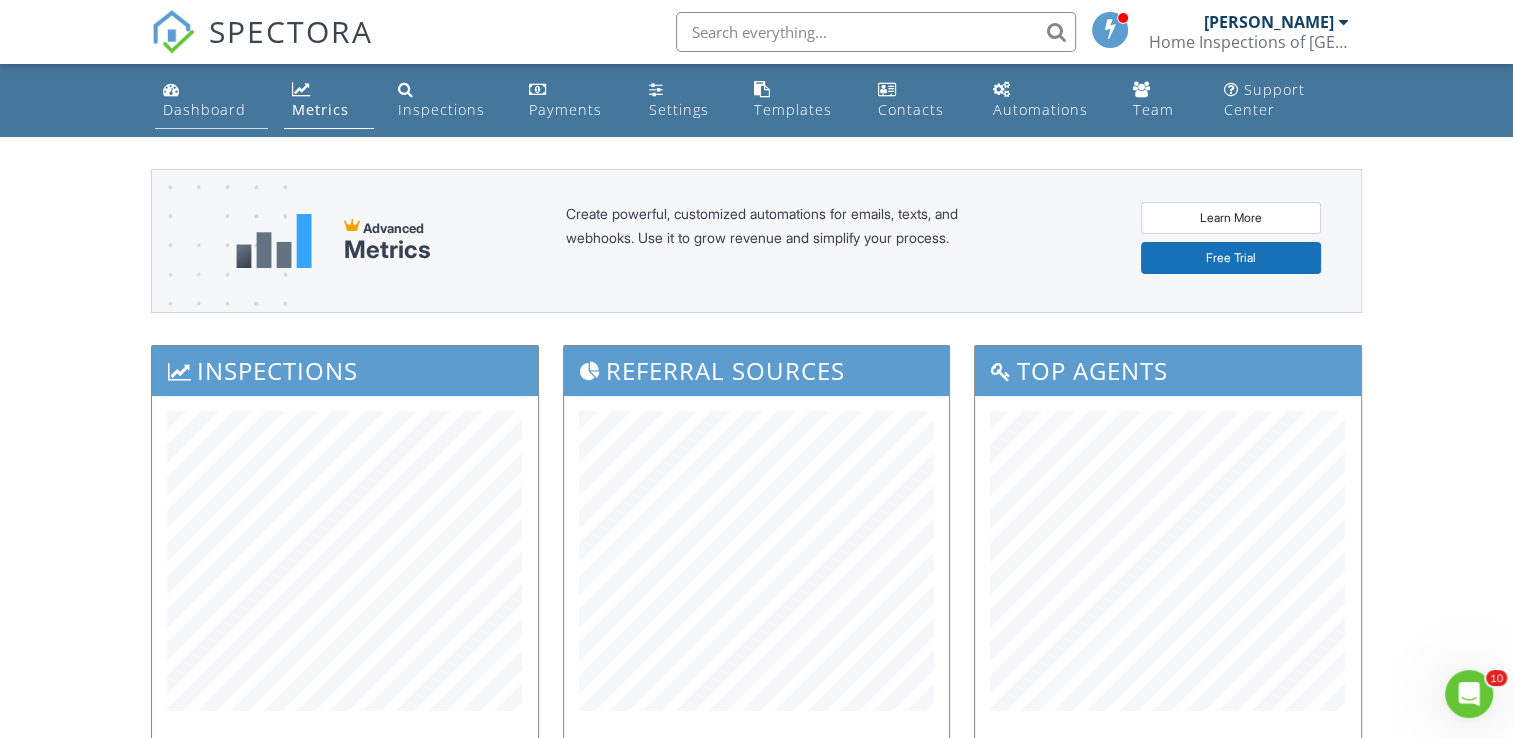 click on "Dashboard" at bounding box center [211, 100] 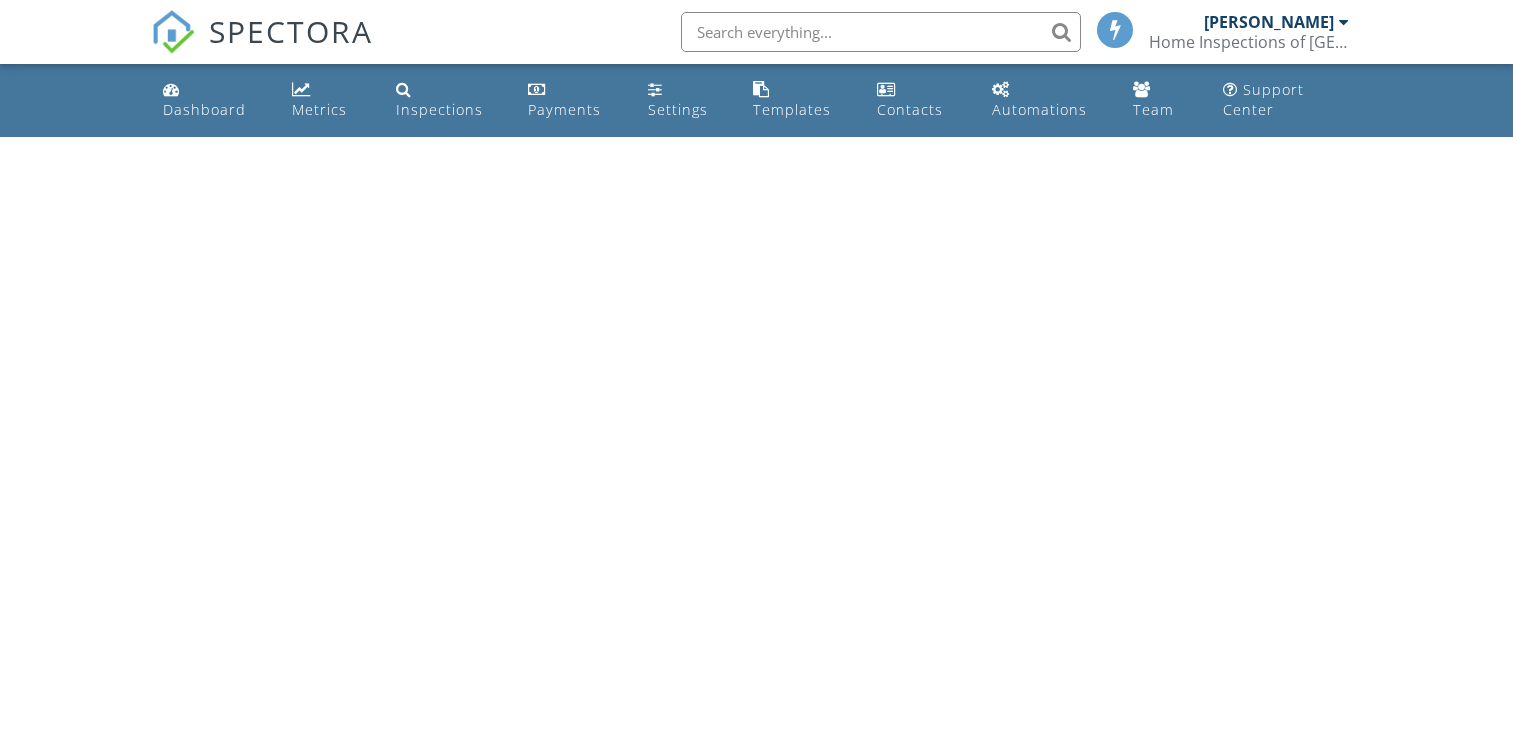 scroll, scrollTop: 0, scrollLeft: 0, axis: both 